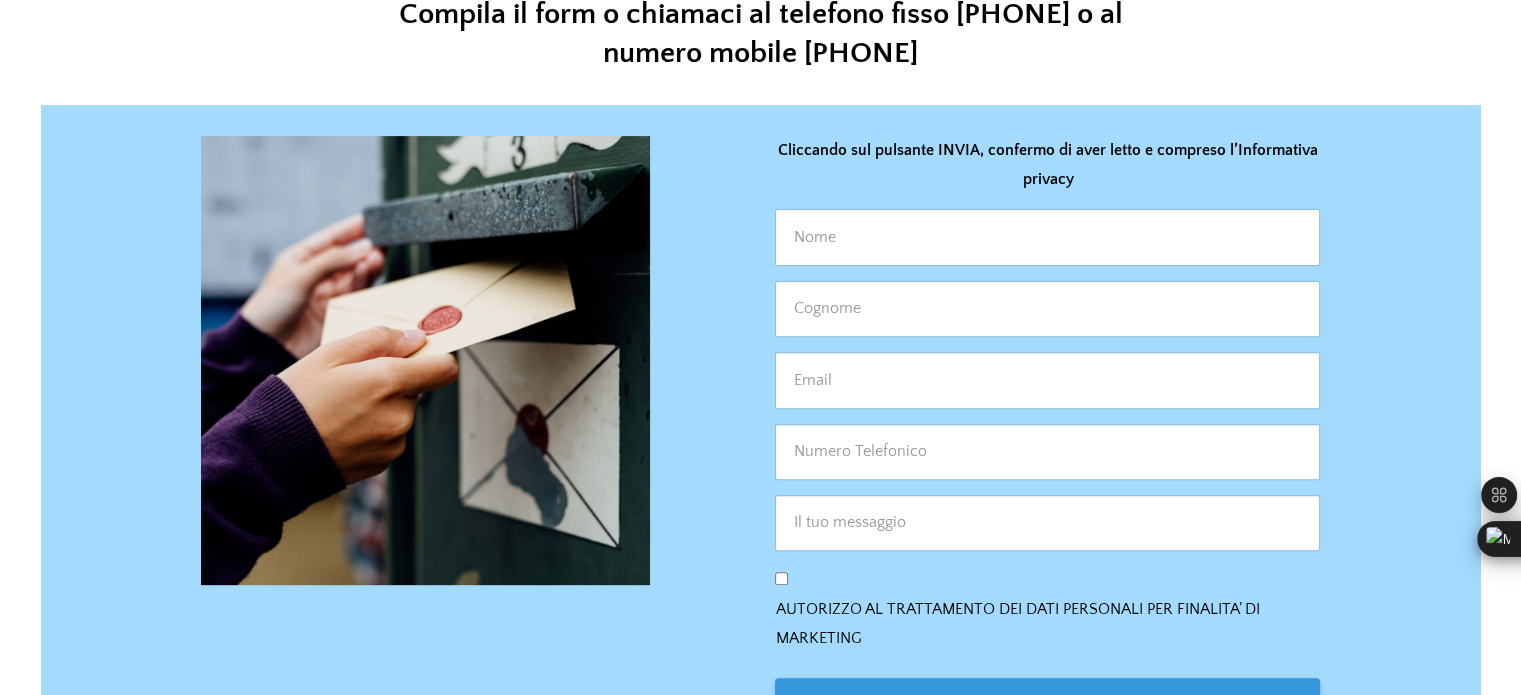 scroll, scrollTop: 750, scrollLeft: 0, axis: vertical 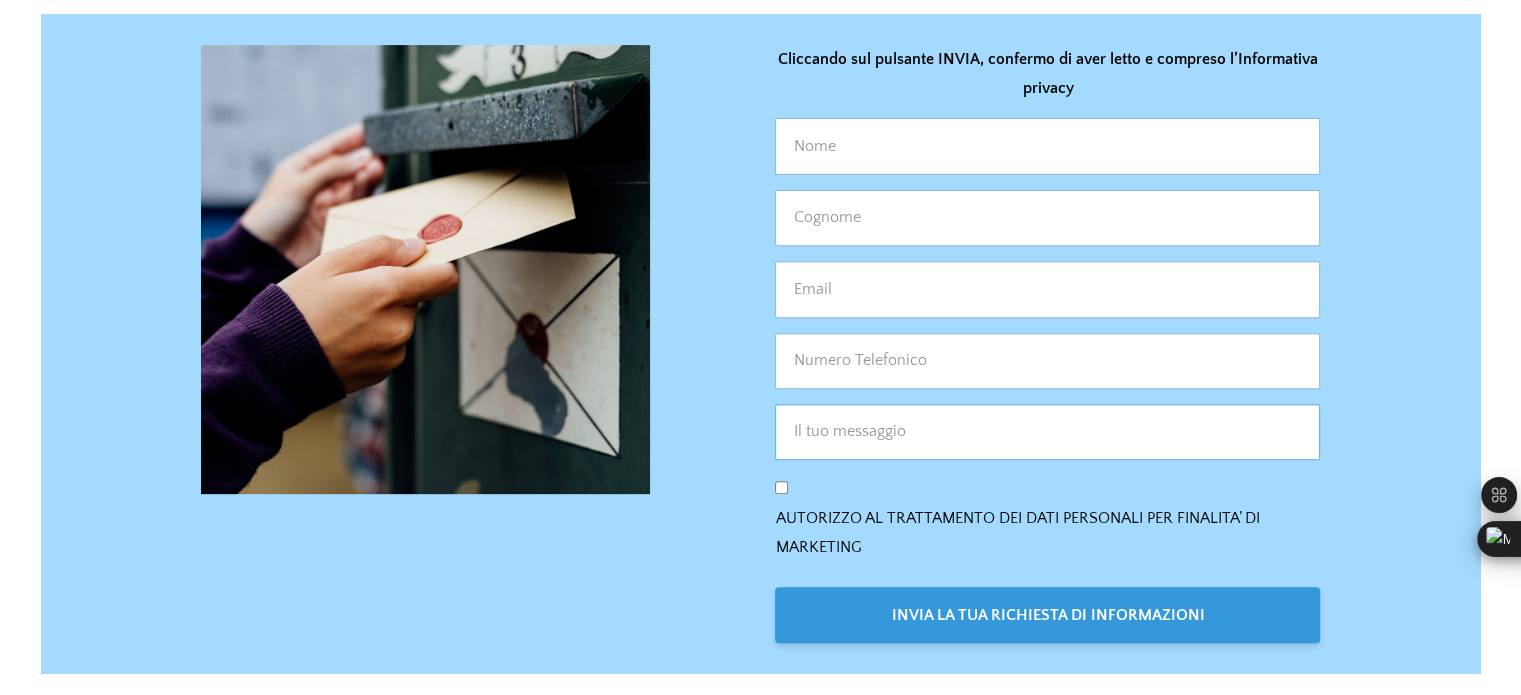 click at bounding box center [1047, 432] 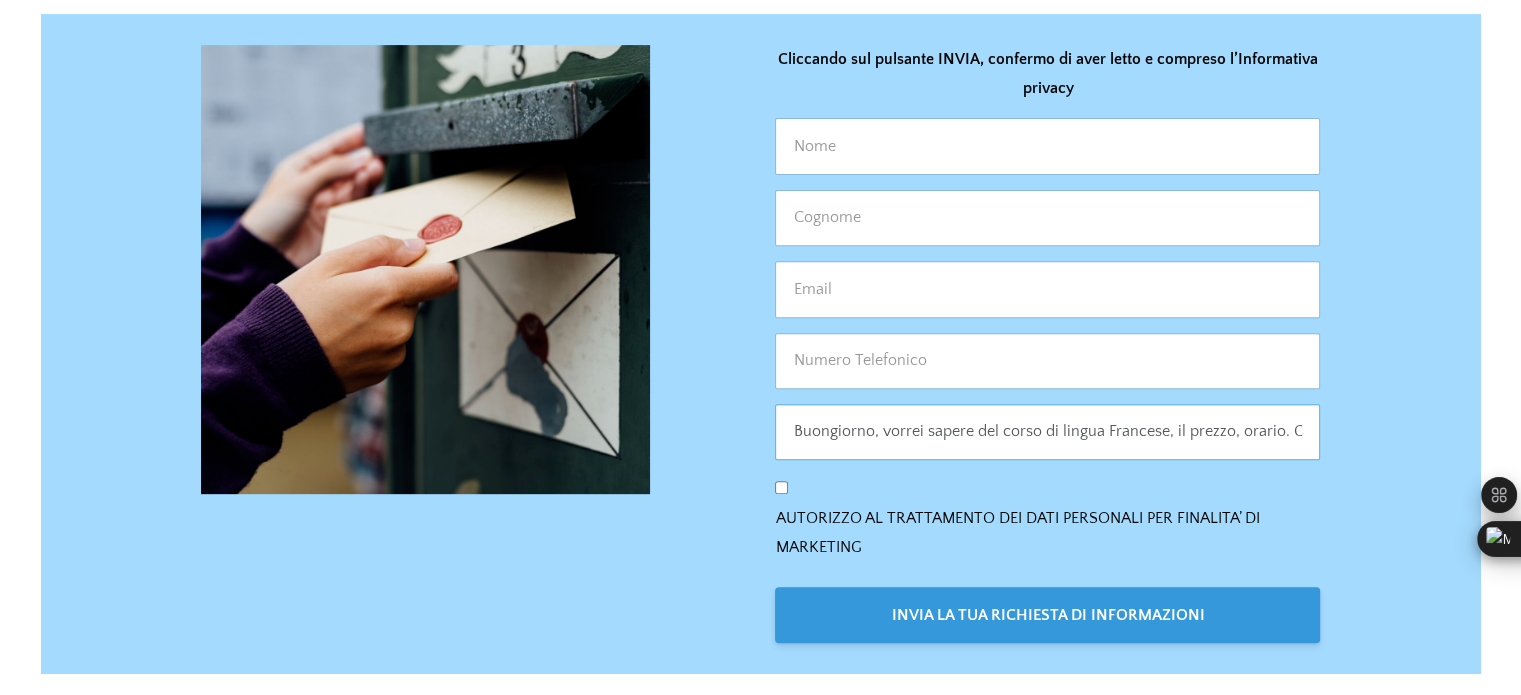 scroll, scrollTop: 0, scrollLeft: 31, axis: horizontal 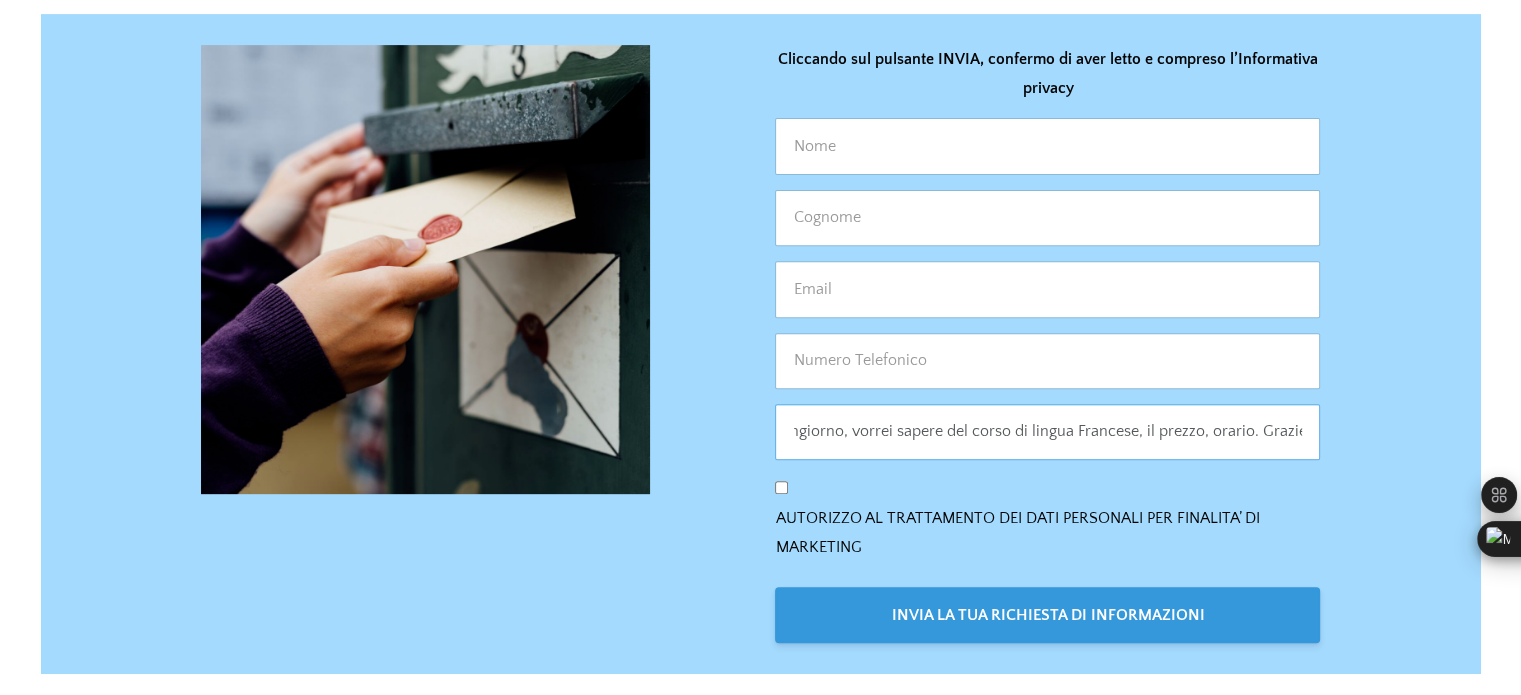 type on "Buongiorno, vorrei sapere del corso di lingua Francese, il prezzo, orario. Grazie." 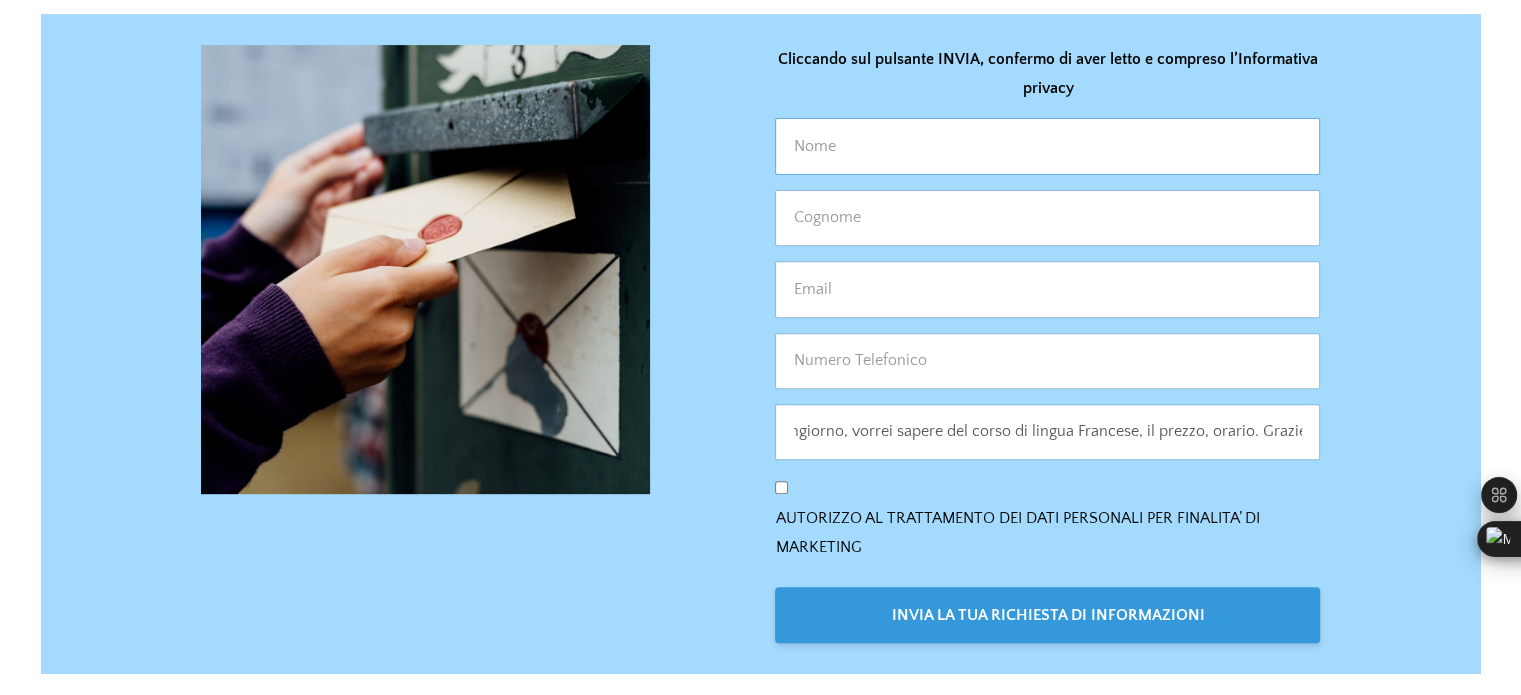 scroll, scrollTop: 0, scrollLeft: 0, axis: both 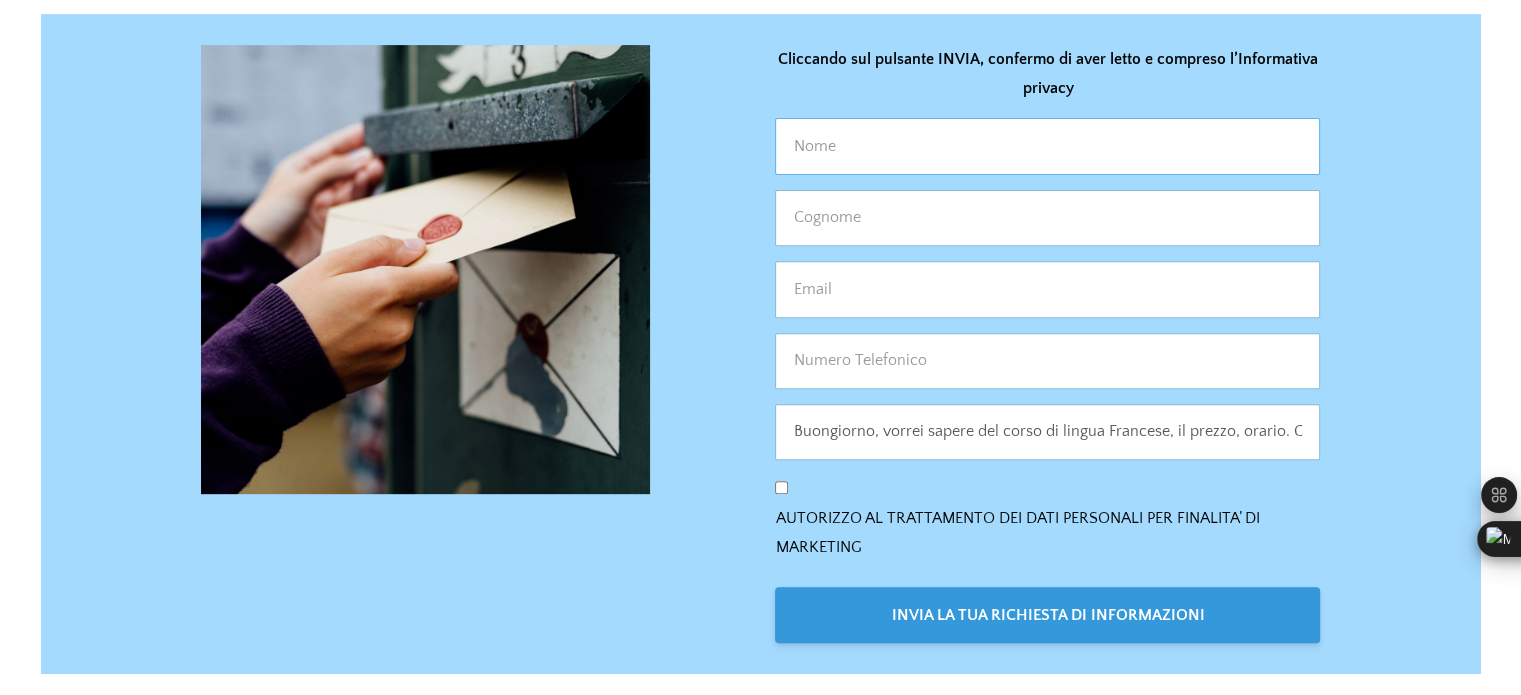 click at bounding box center (1047, 146) 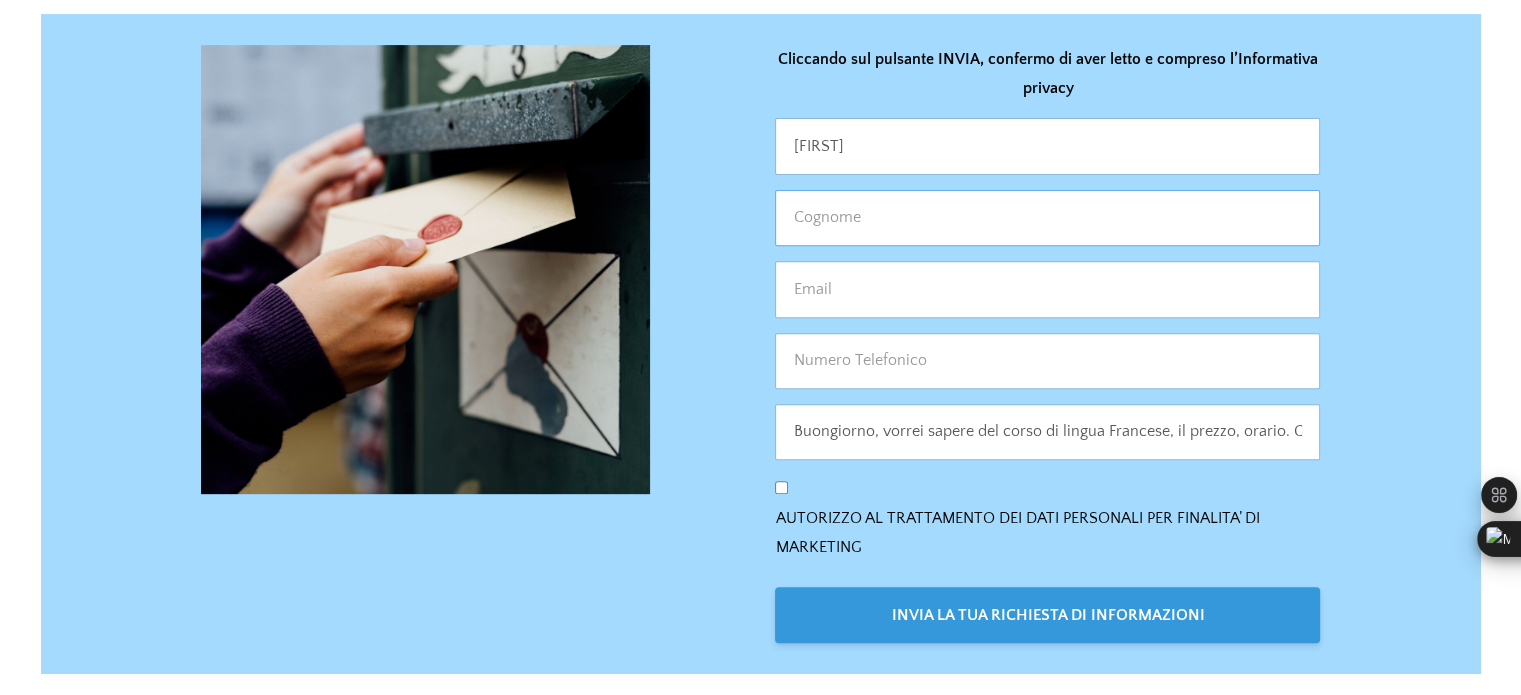 type on "[LAST]" 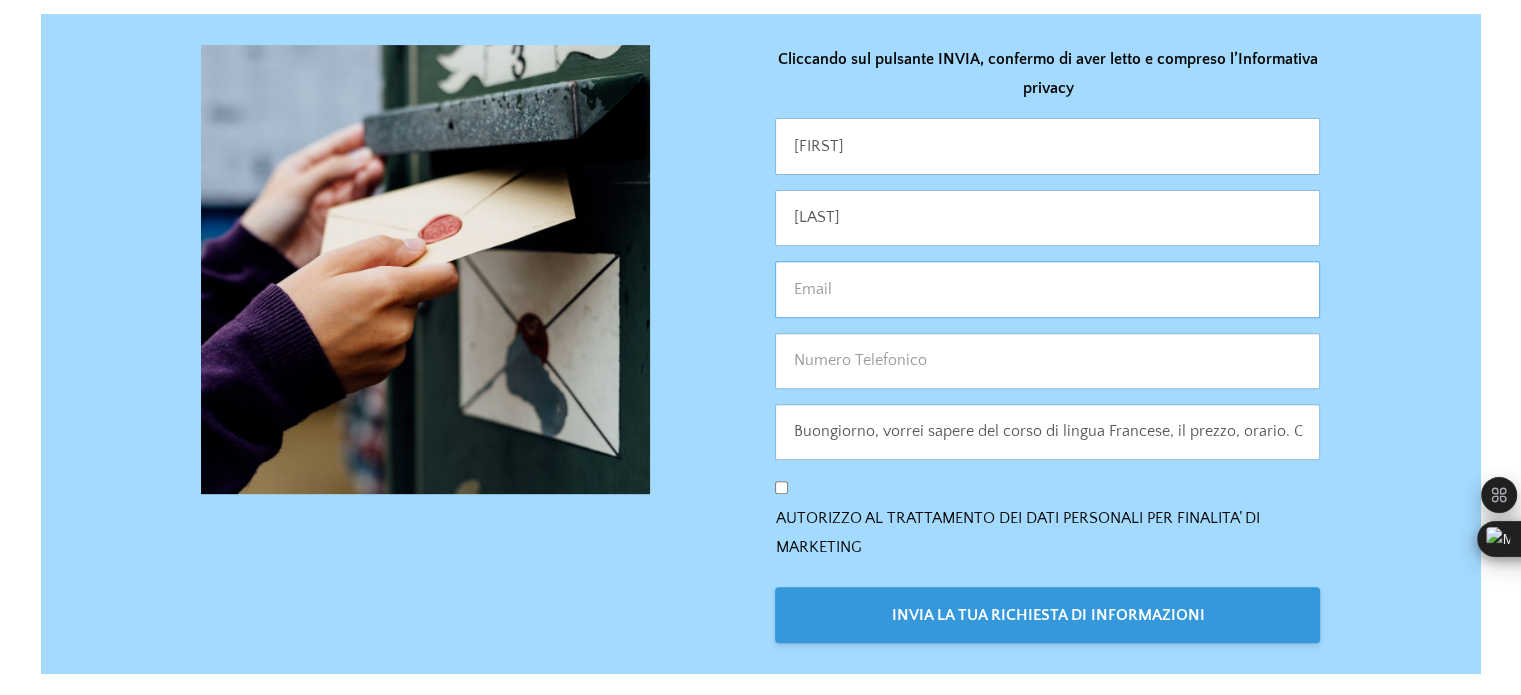 type on "[USERNAME]@[EXAMPLE.COM]" 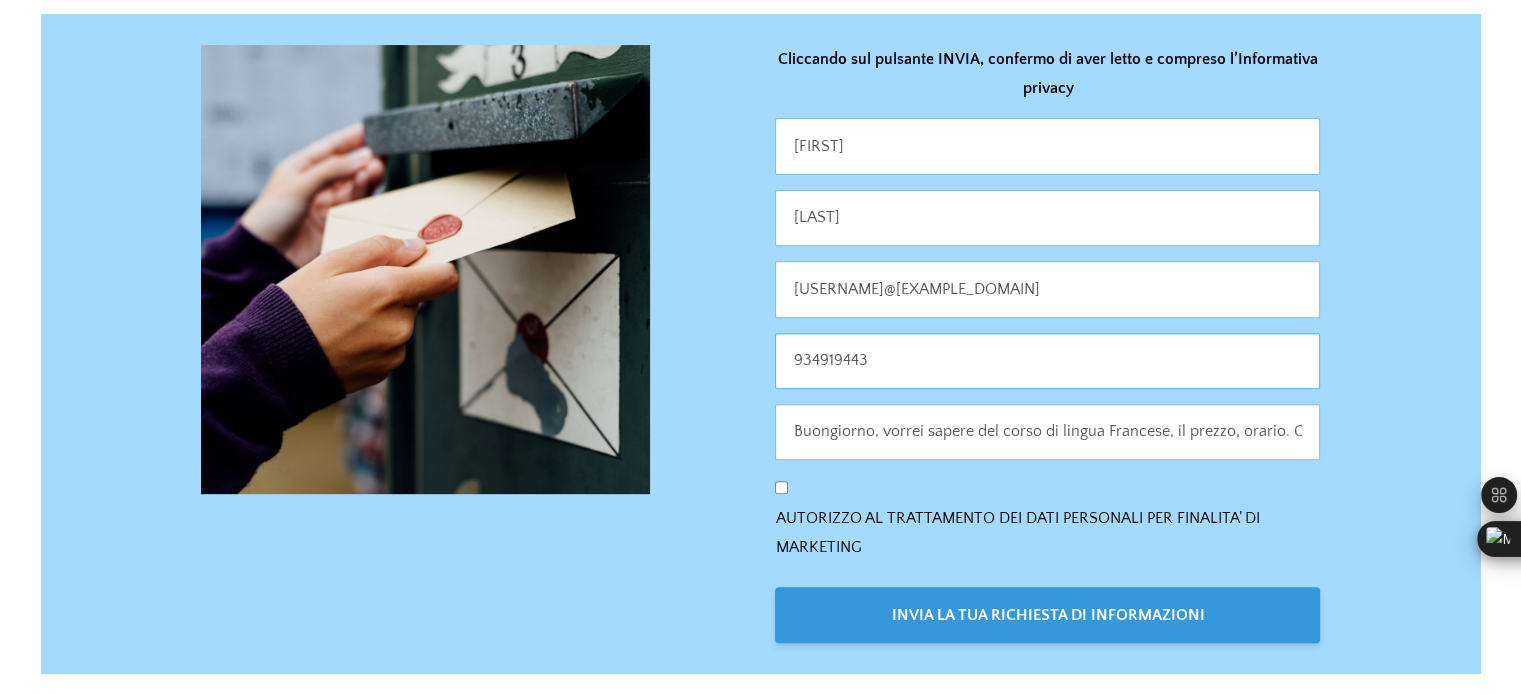 click on "934919443" at bounding box center [1047, 361] 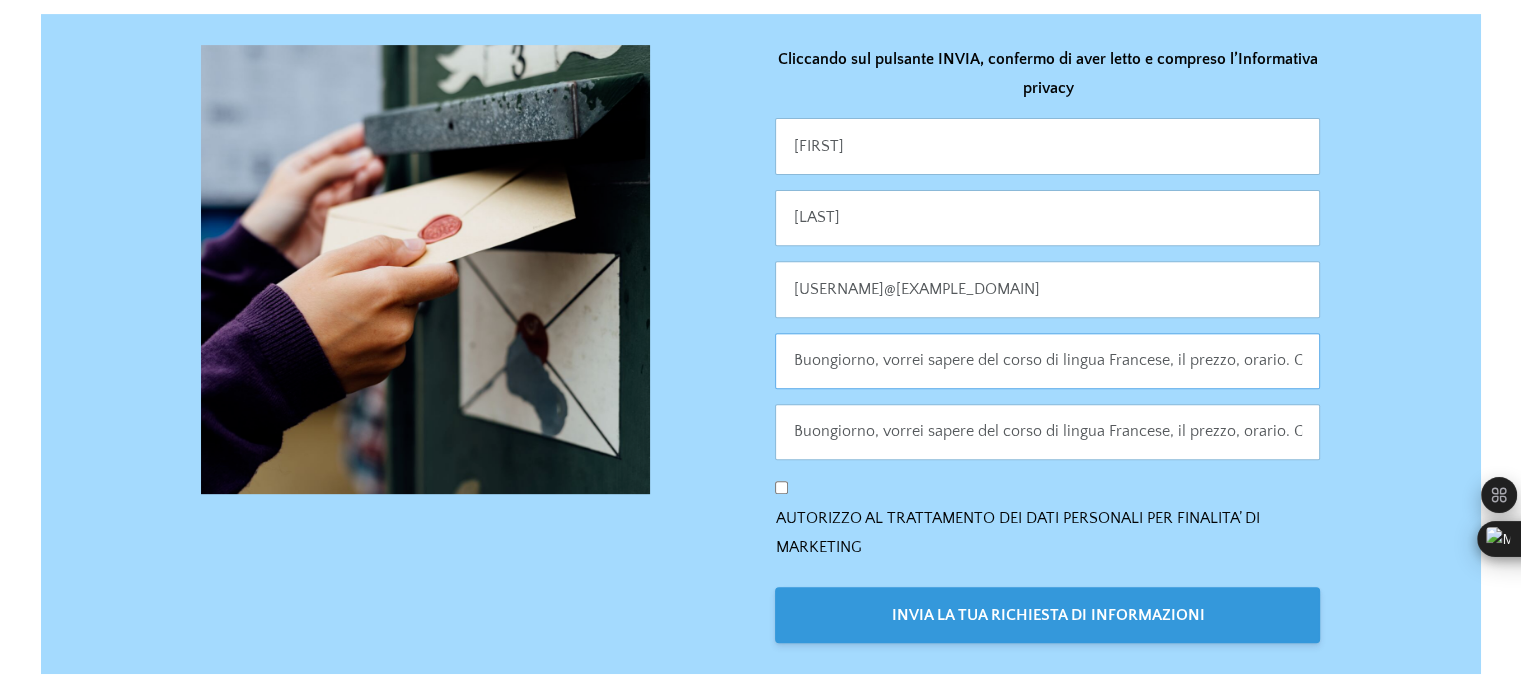 scroll, scrollTop: 0, scrollLeft: 31, axis: horizontal 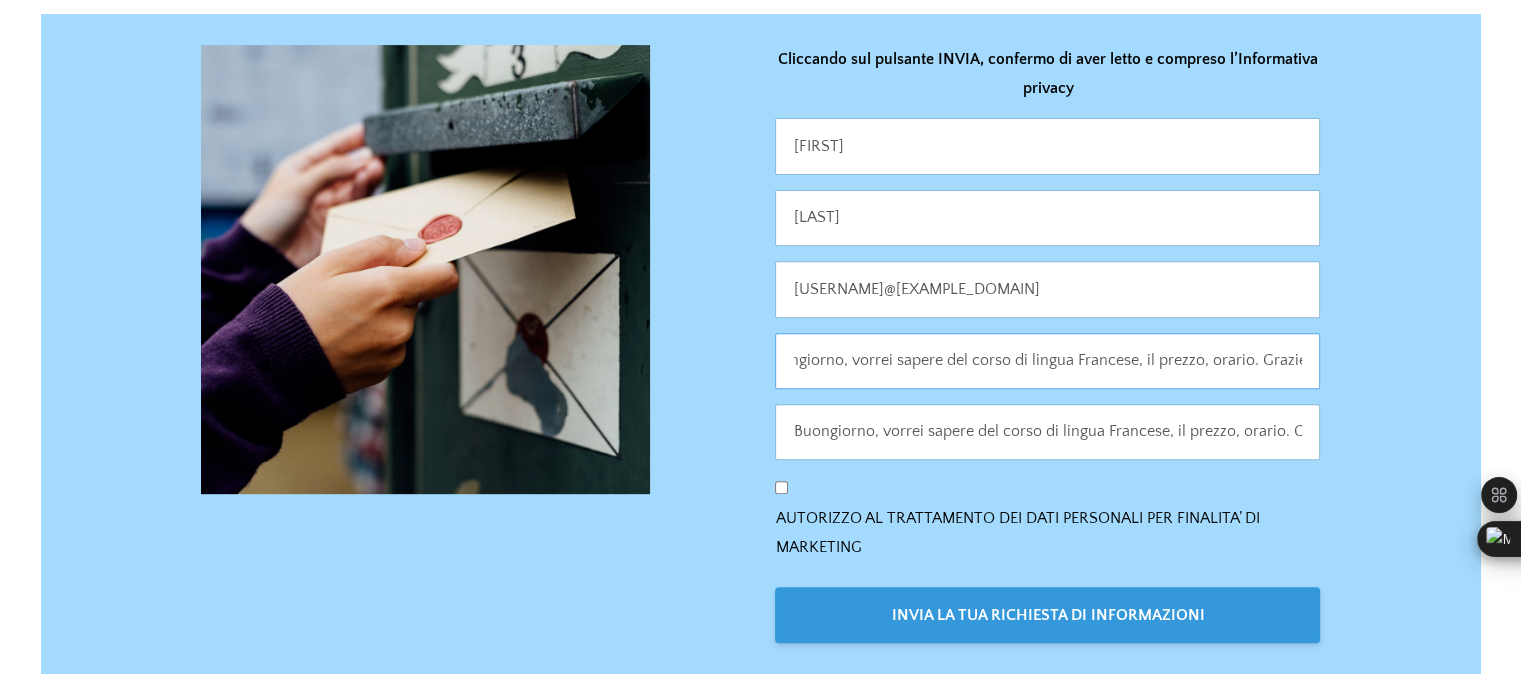 click on "Buongiorno, vorrei sapere del corso di lingua Francese, il prezzo, orario. Grazie." at bounding box center [1047, 361] 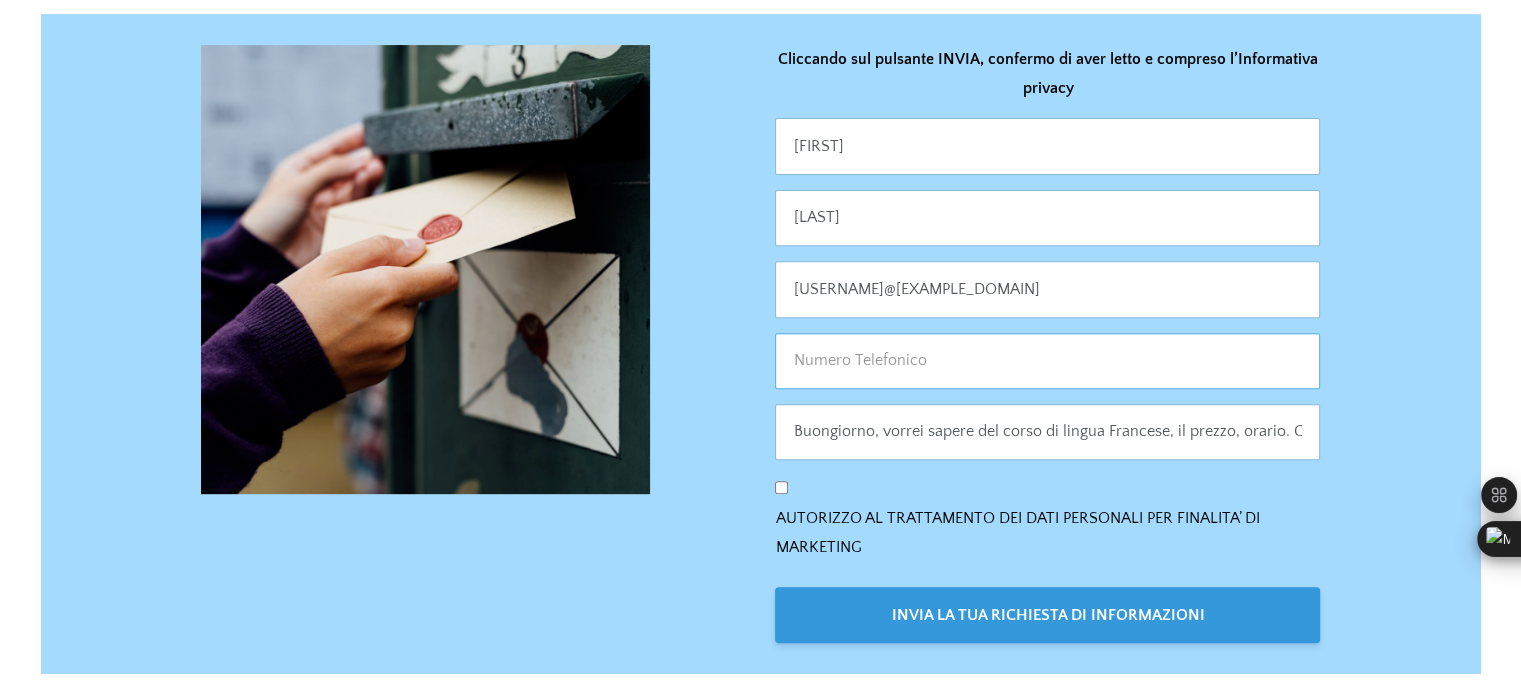 scroll, scrollTop: 0, scrollLeft: 0, axis: both 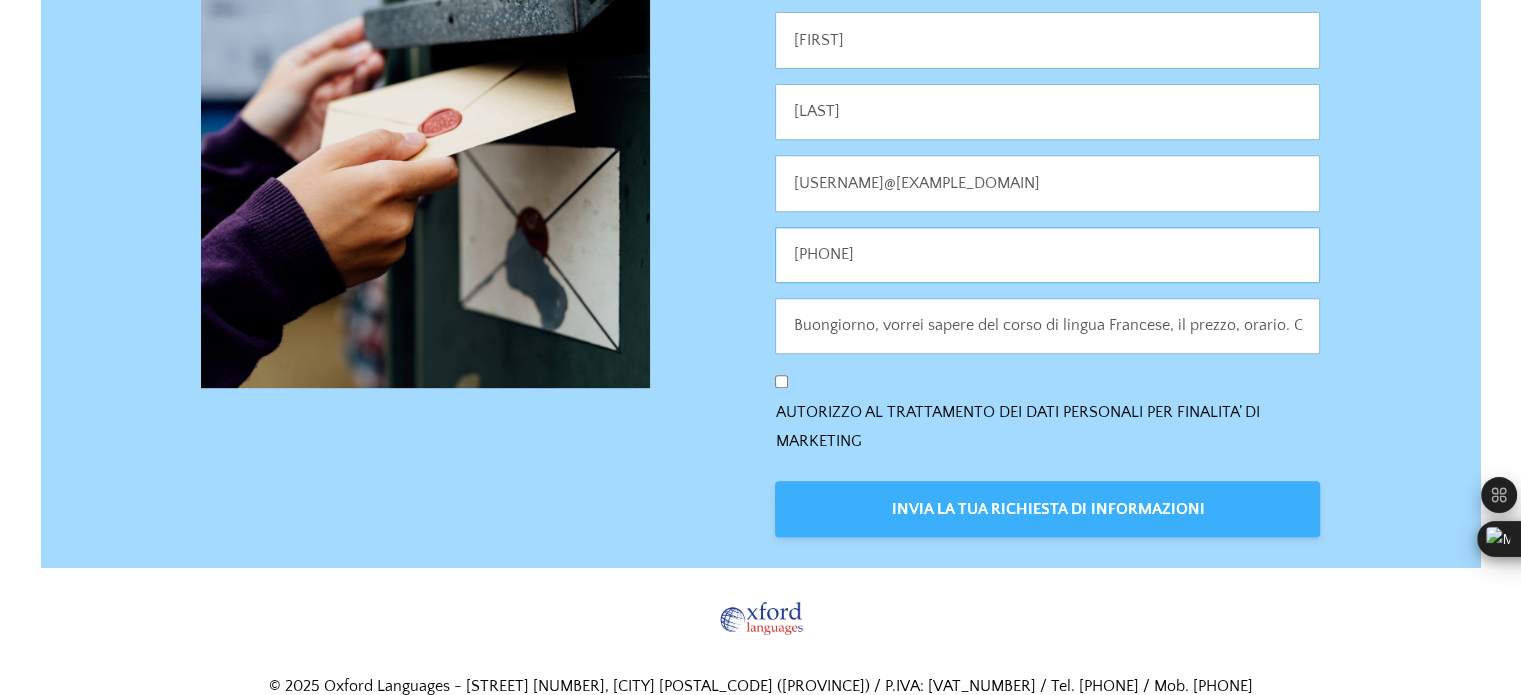 type on "[PHONE]" 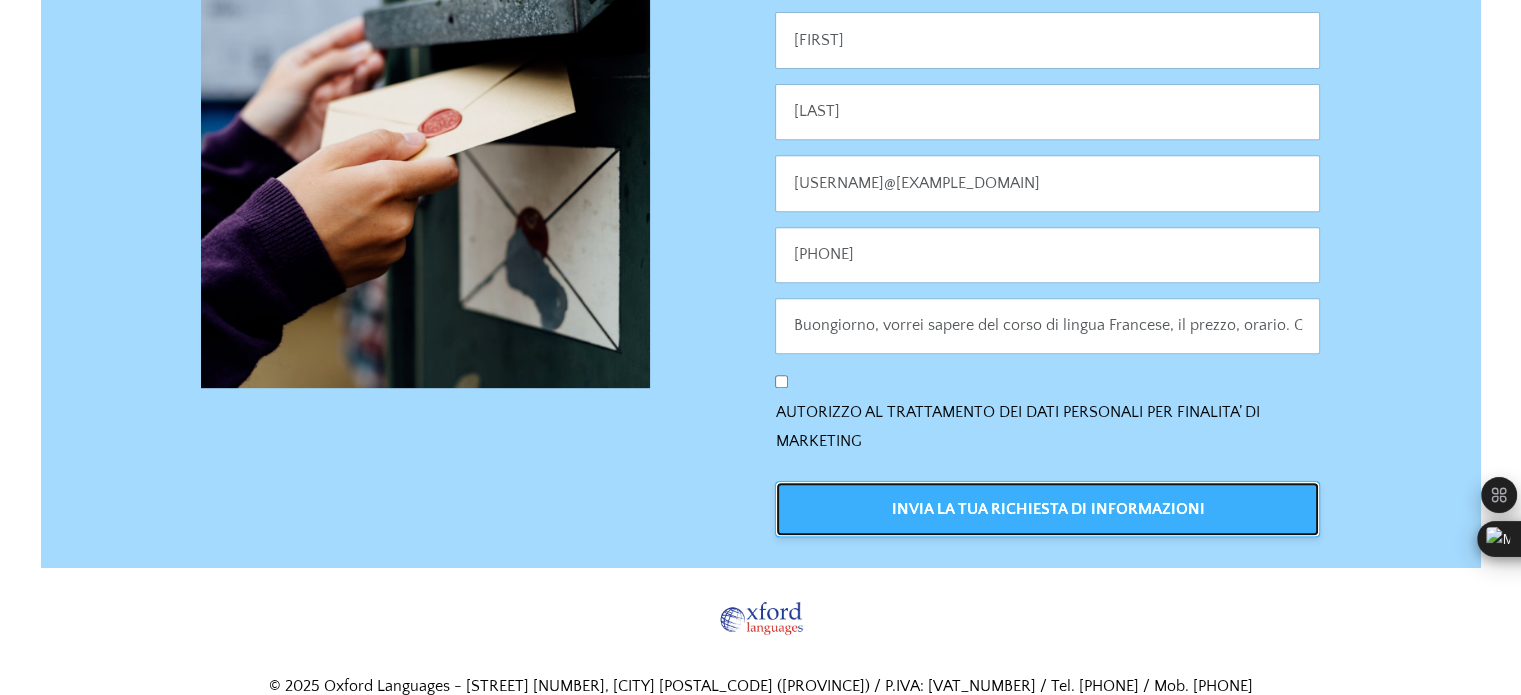 click on "INVIA LA TUA RICHIESTA DI INFORMAZIONI" at bounding box center [1047, 509] 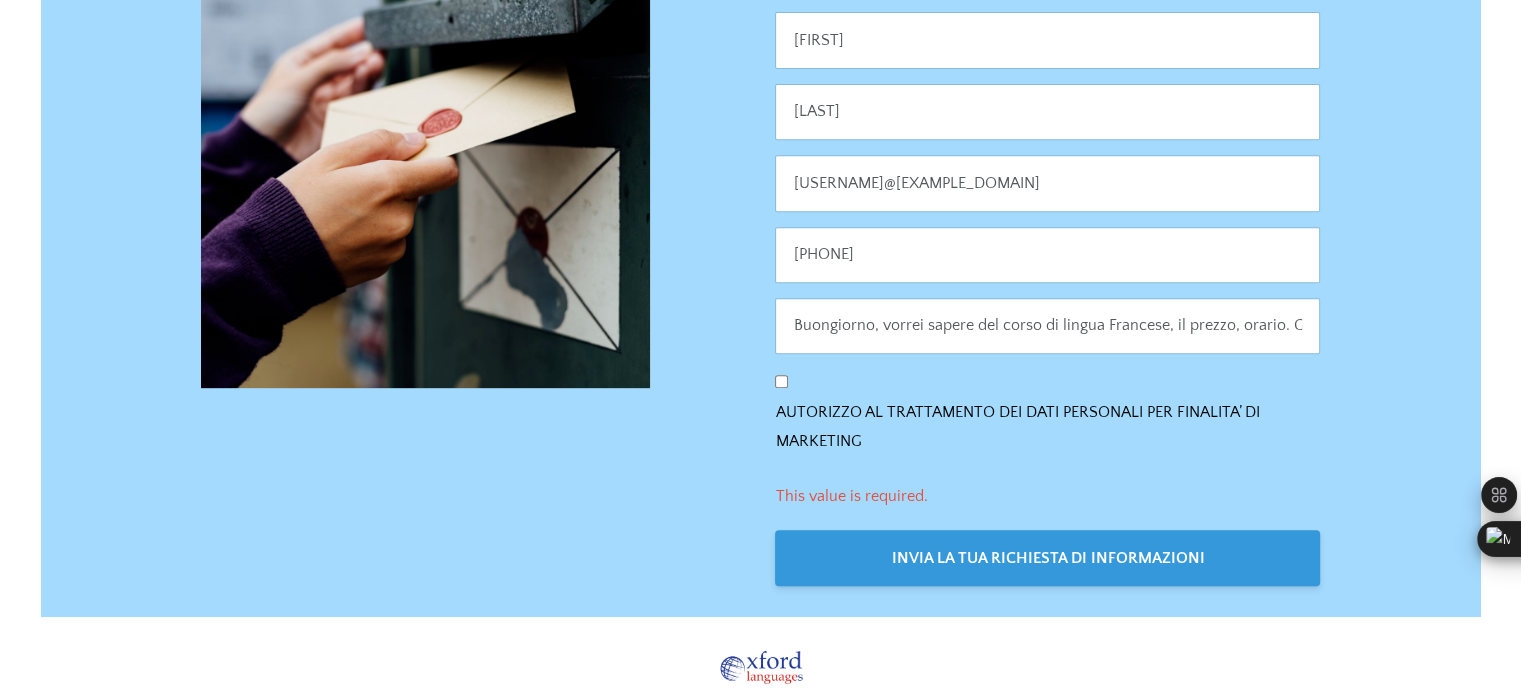 click on "AUTORIZZO AL TRATTAMENTO DEI DATI PERSONALI PER FINALITA’ DI MARKETING" at bounding box center [781, 381] 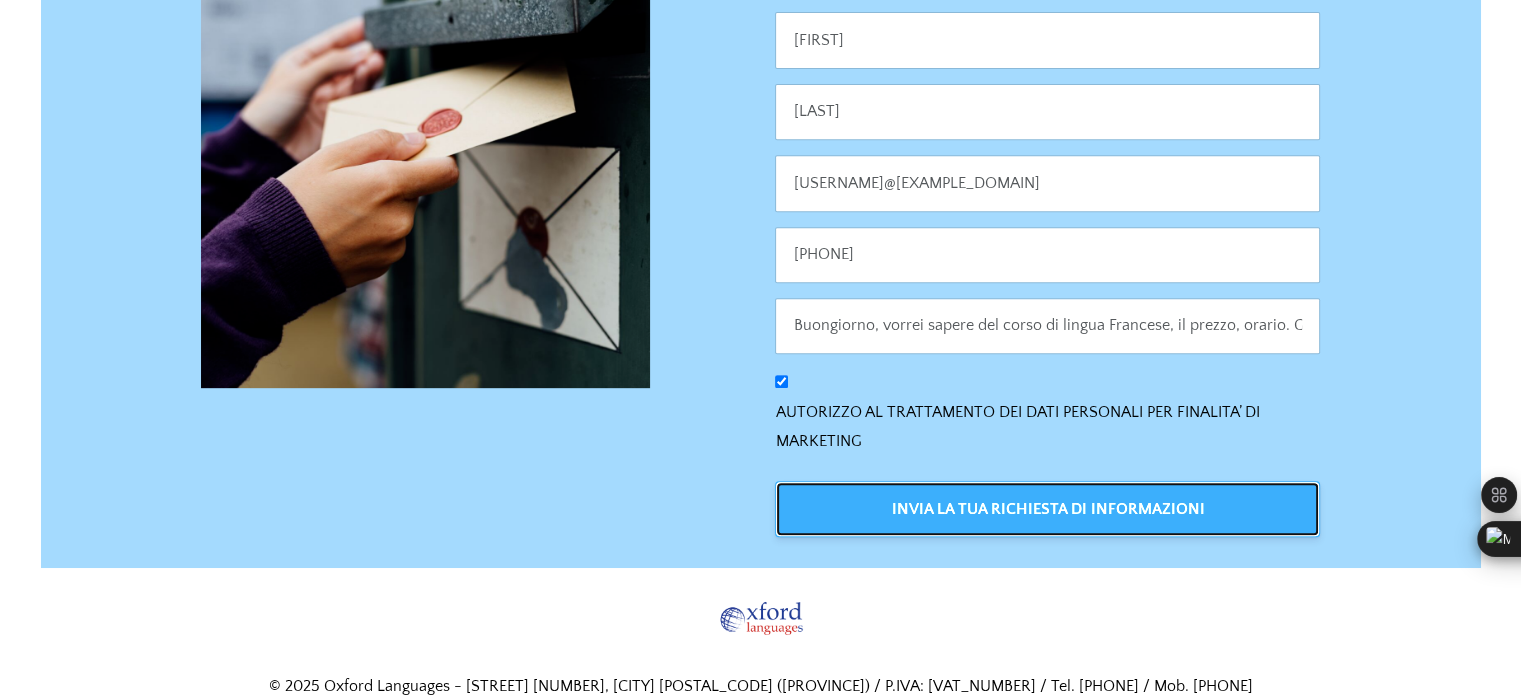click on "INVIA LA TUA RICHIESTA DI INFORMAZIONI" at bounding box center [1047, 509] 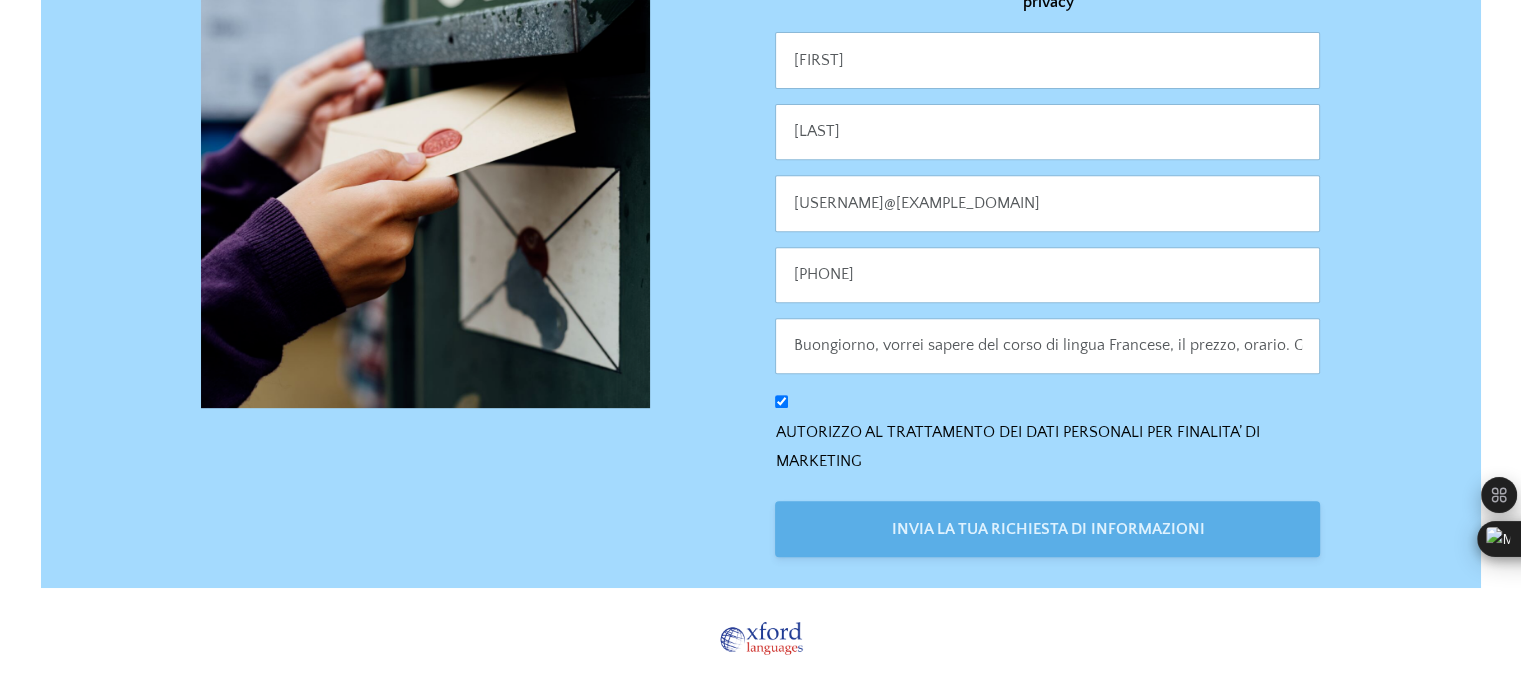 scroll, scrollTop: 848, scrollLeft: 0, axis: vertical 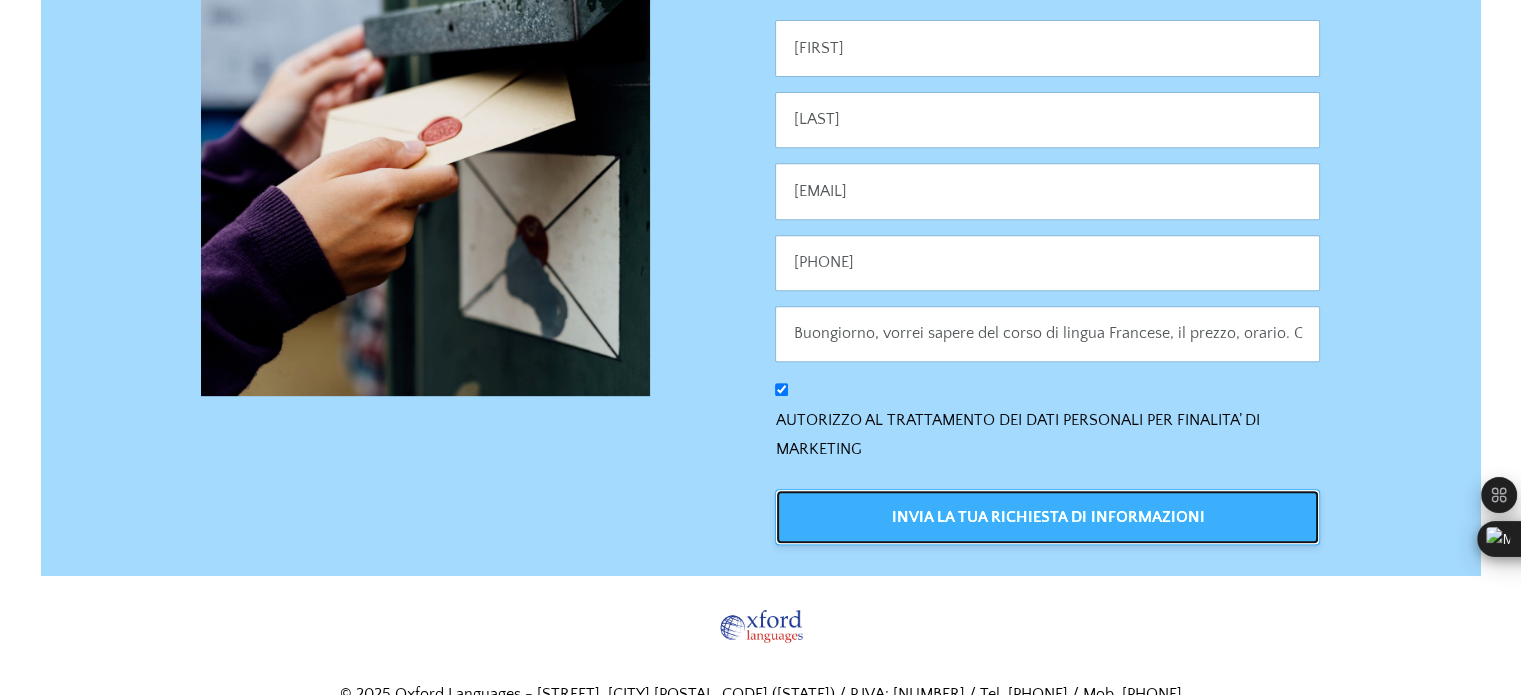 click on "INVIA LA TUA RICHIESTA DI INFORMAZIONI" at bounding box center [1047, 517] 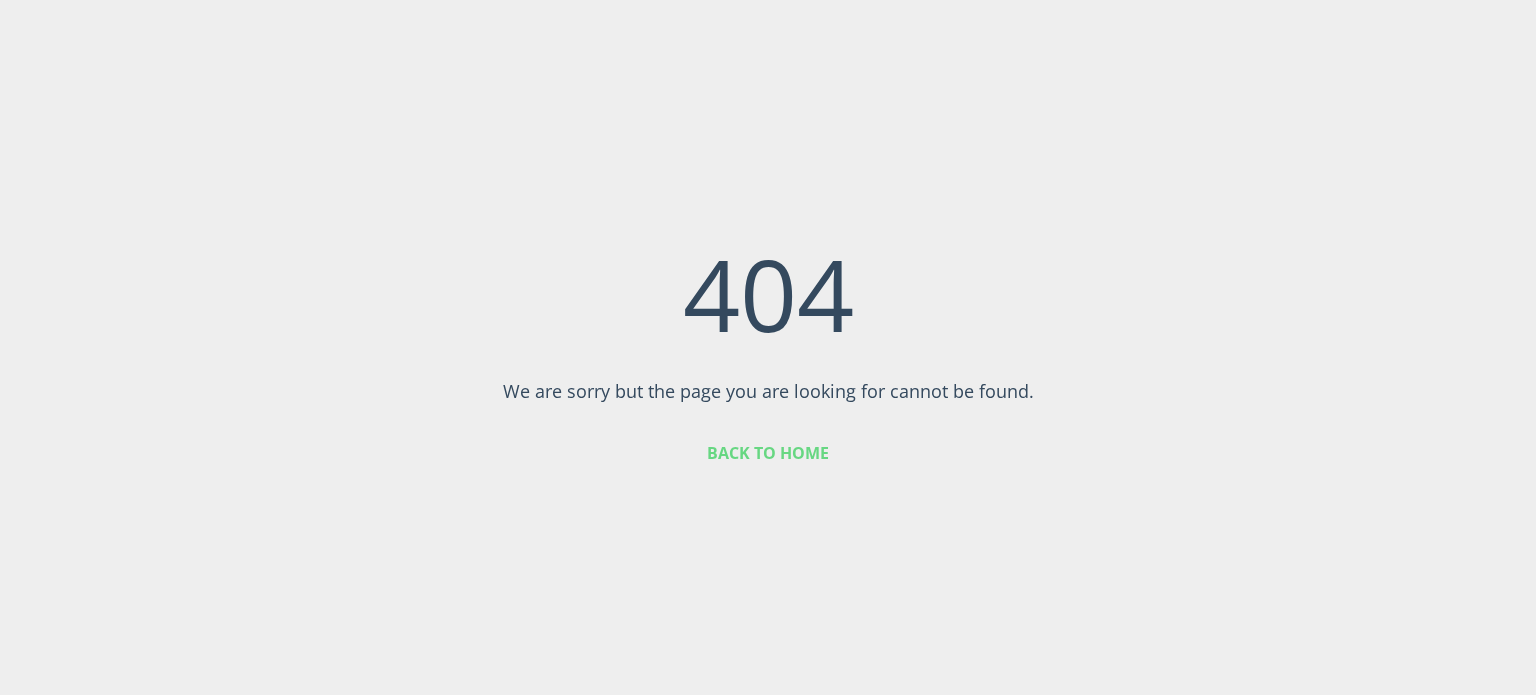 scroll, scrollTop: 0, scrollLeft: 0, axis: both 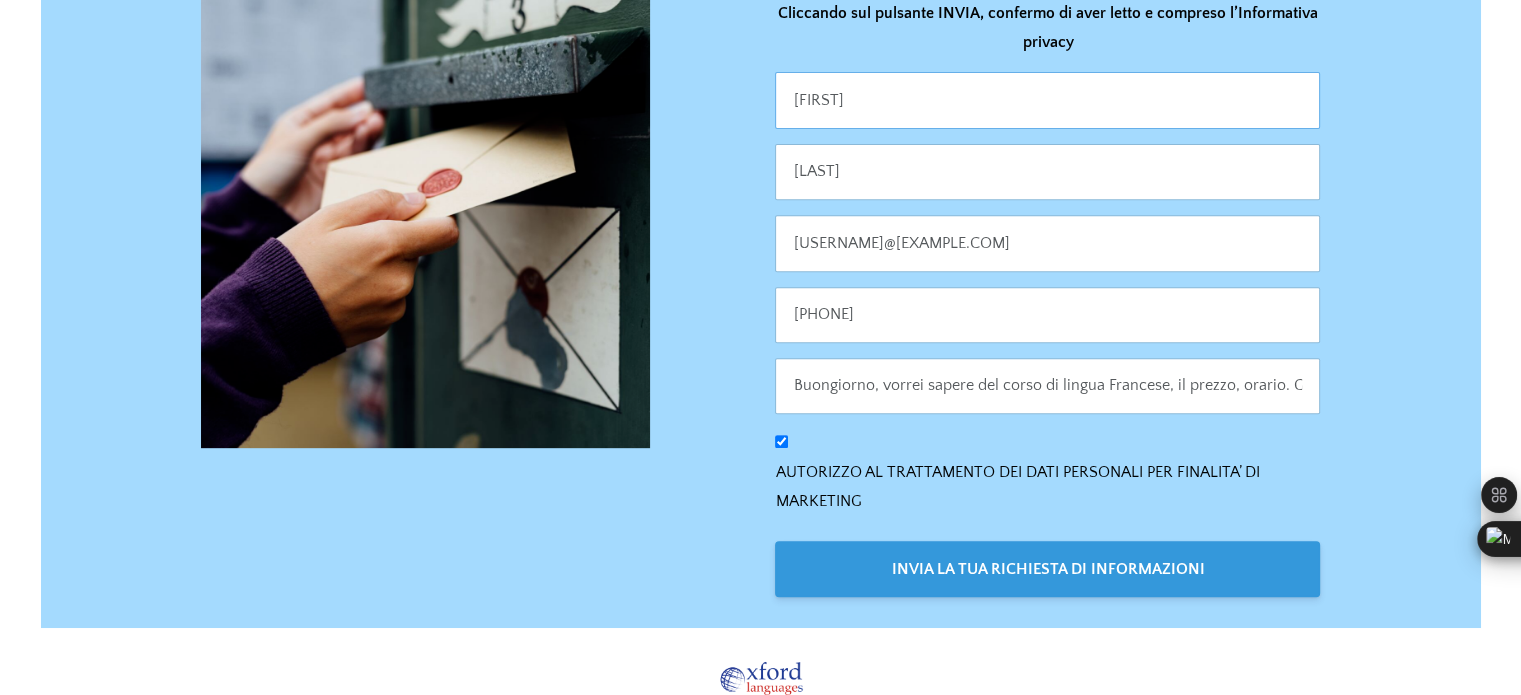 click on "[FIRST]" at bounding box center (1047, 100) 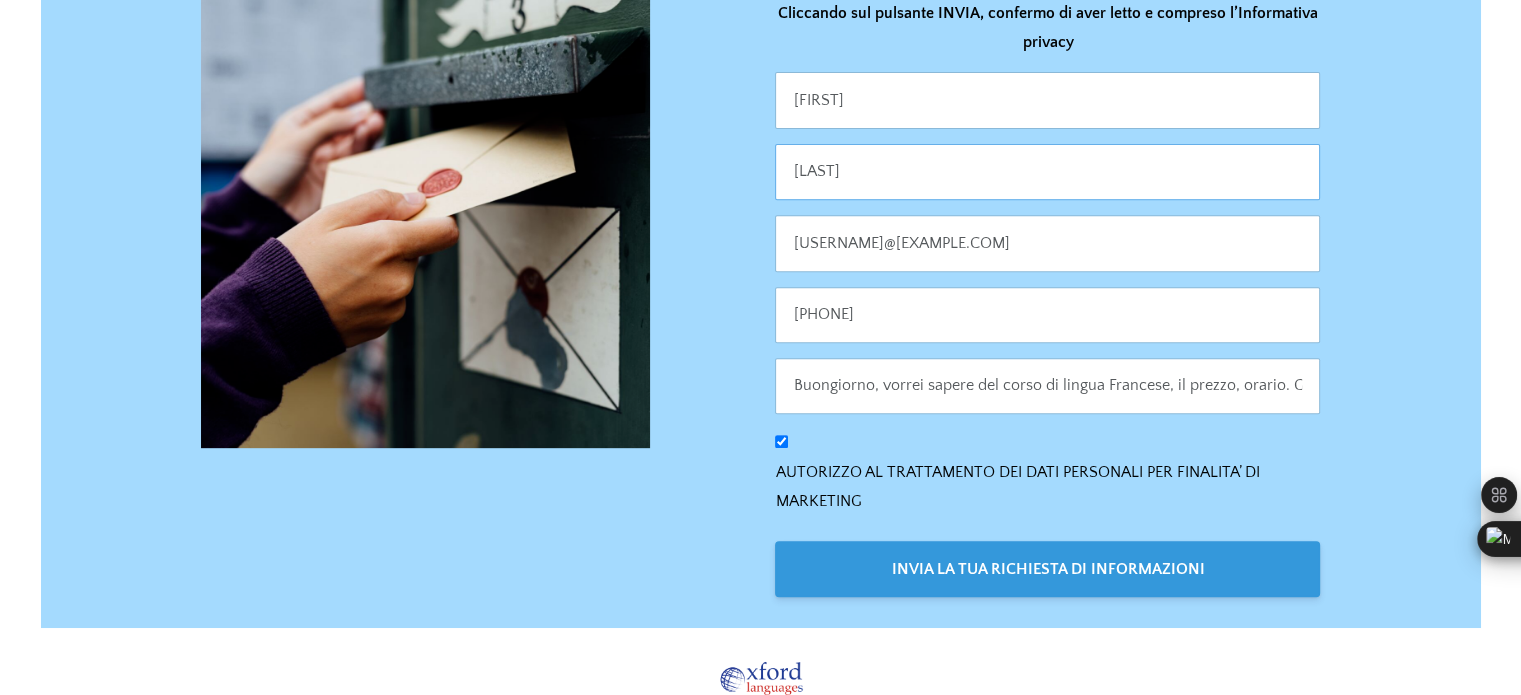 click on "[LAST]" at bounding box center [1047, 172] 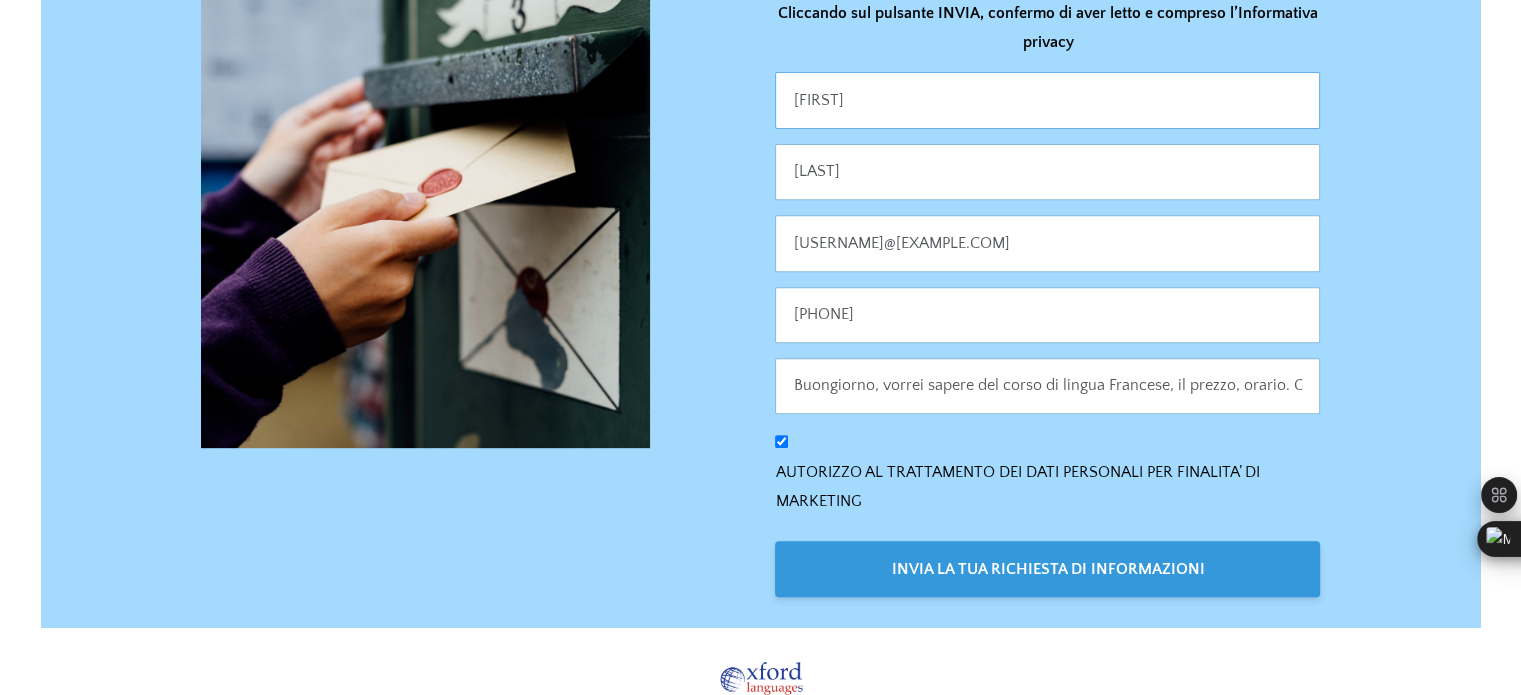 click on "[FIRST]" at bounding box center (1047, 100) 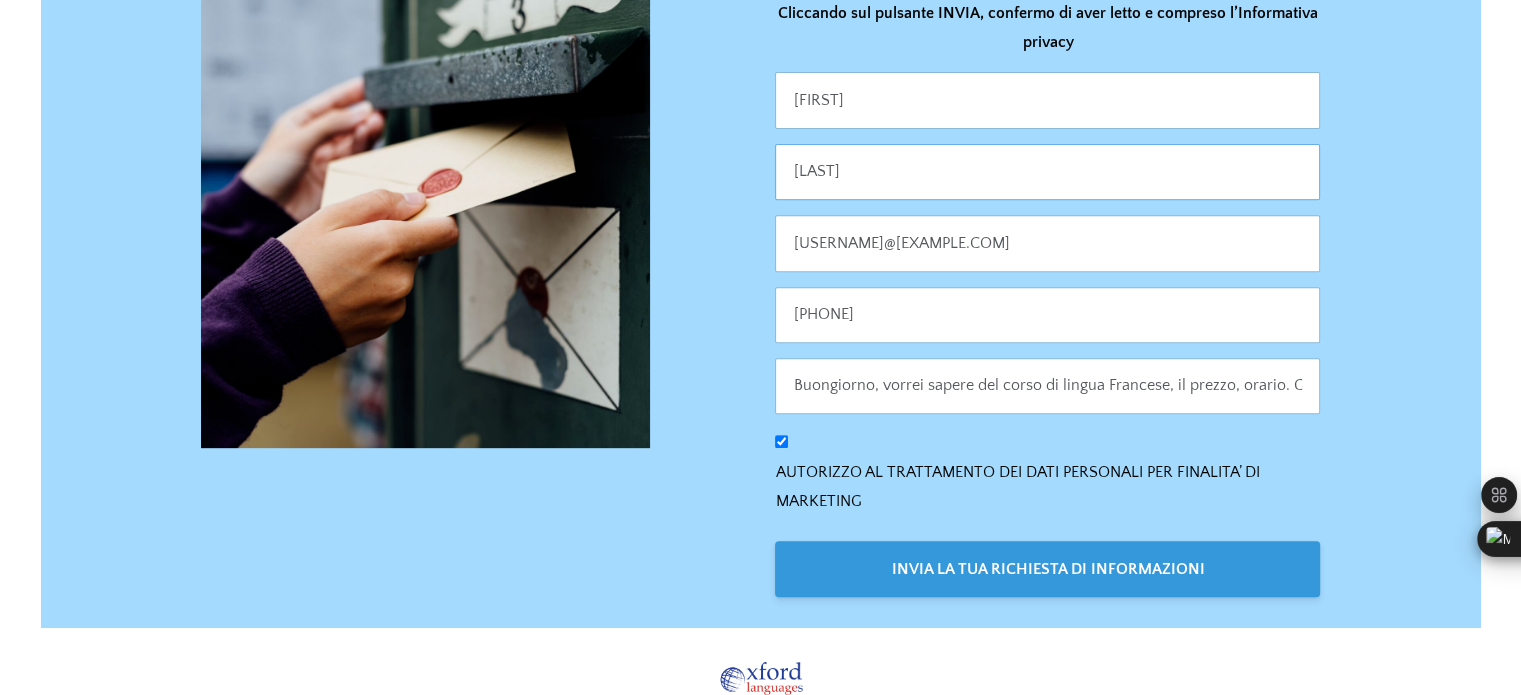 click on "[LAST]" at bounding box center (1047, 172) 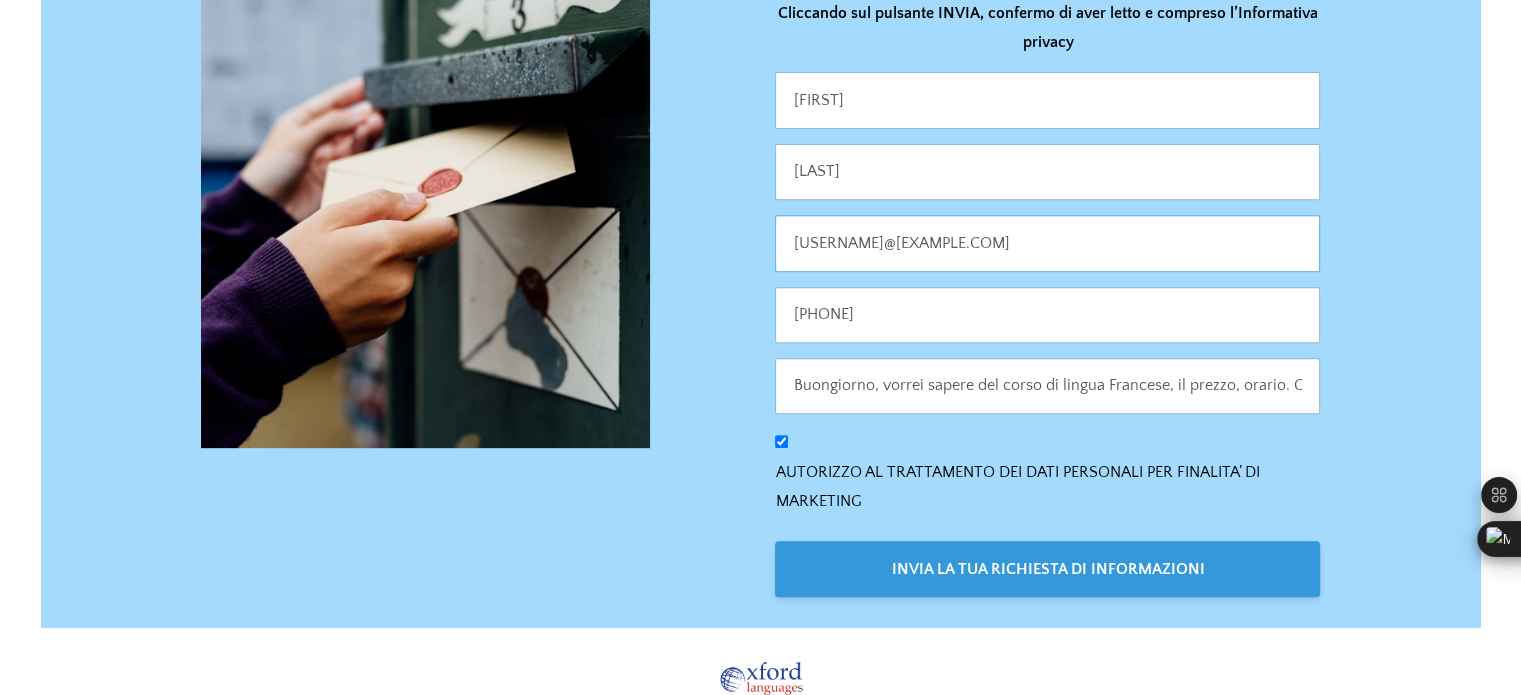 click on "[USERNAME]@[EXAMPLE.COM]" at bounding box center (1047, 243) 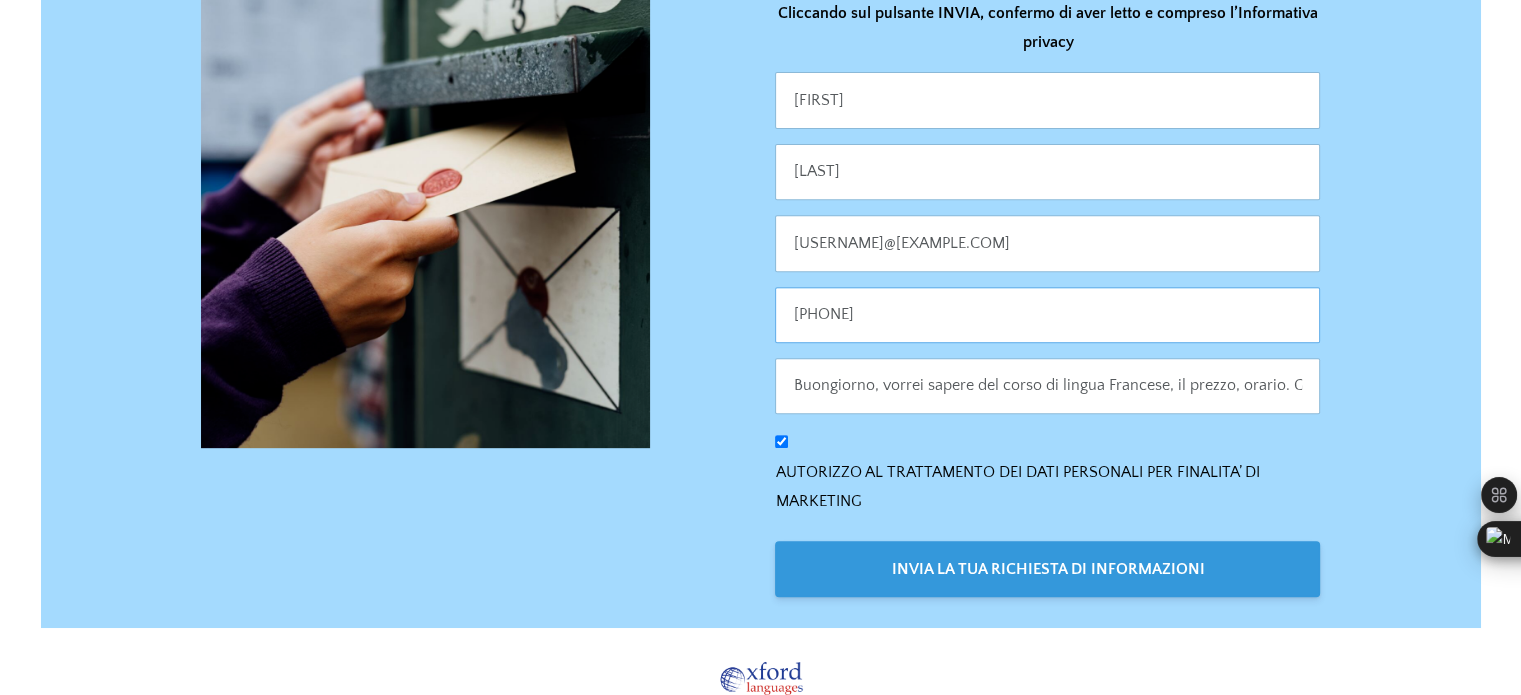click on "[PHONE]" at bounding box center [1047, 315] 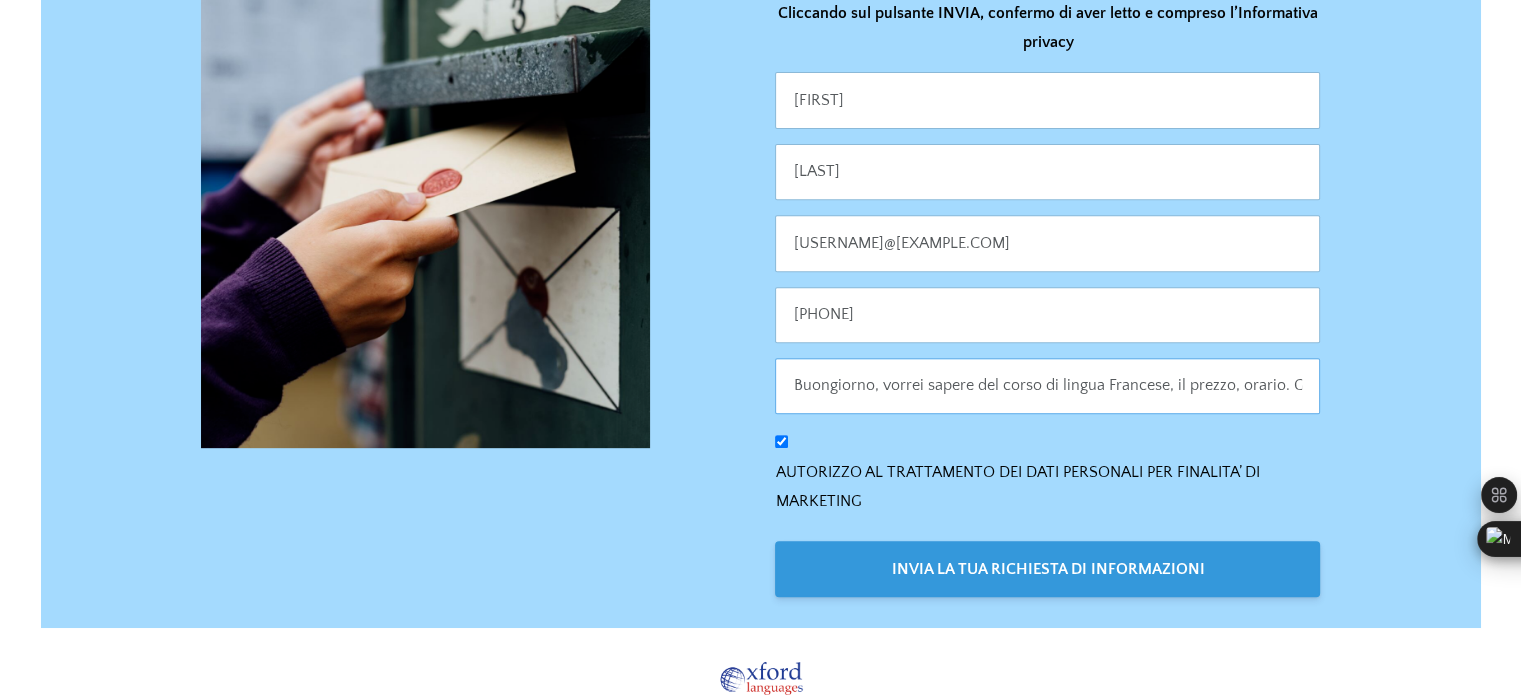 click on "Buongiorno, vorrei sapere del corso di lingua Francese, il prezzo, orario. Grazie." at bounding box center (1047, 386) 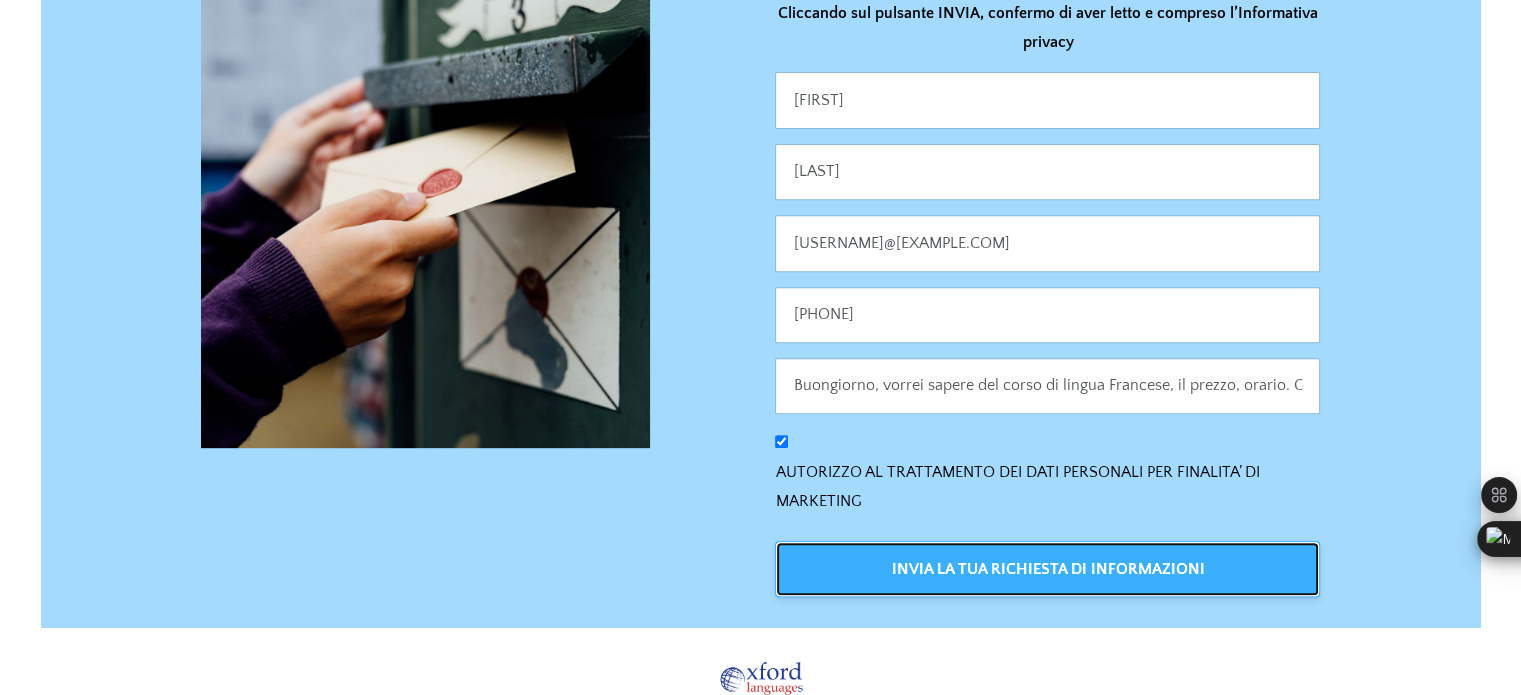 click on "INVIA LA TUA RICHIESTA DI INFORMAZIONI" at bounding box center (1047, 569) 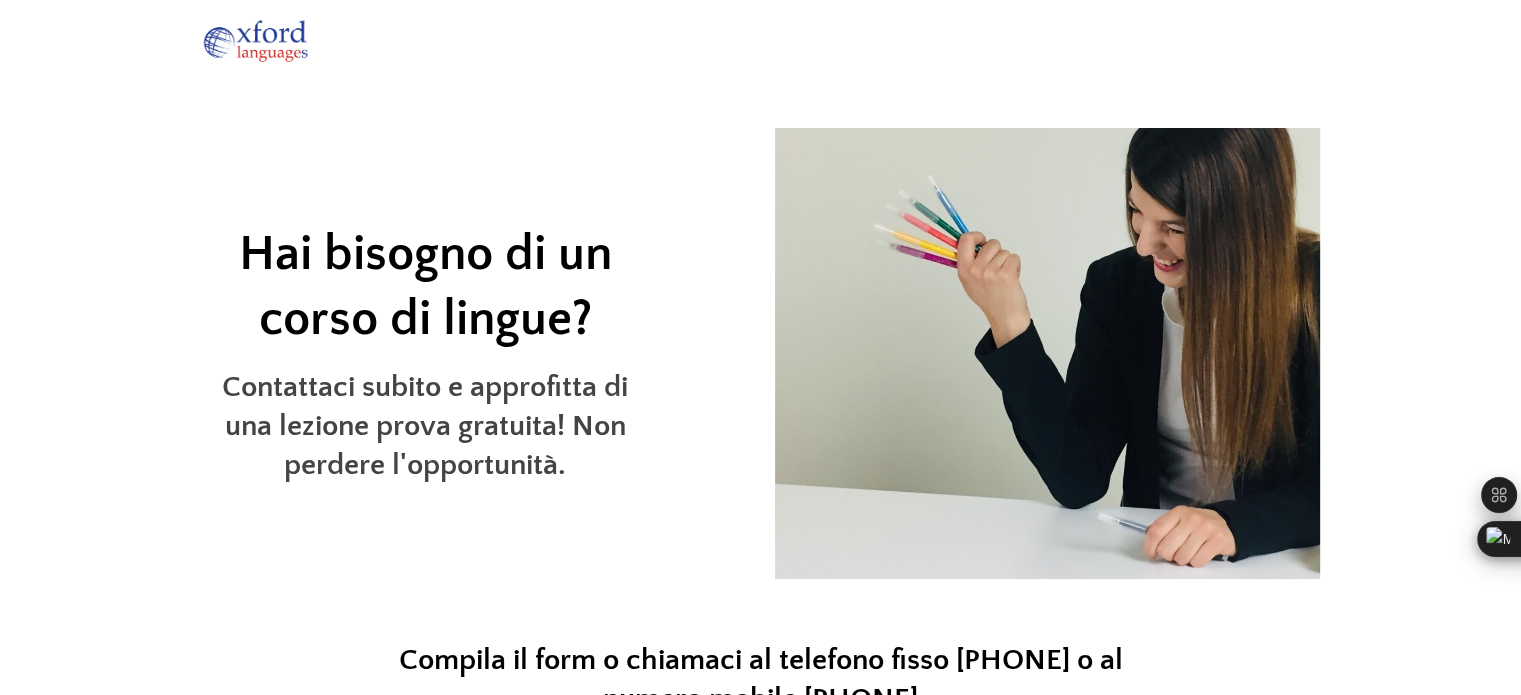 scroll, scrollTop: 0, scrollLeft: 0, axis: both 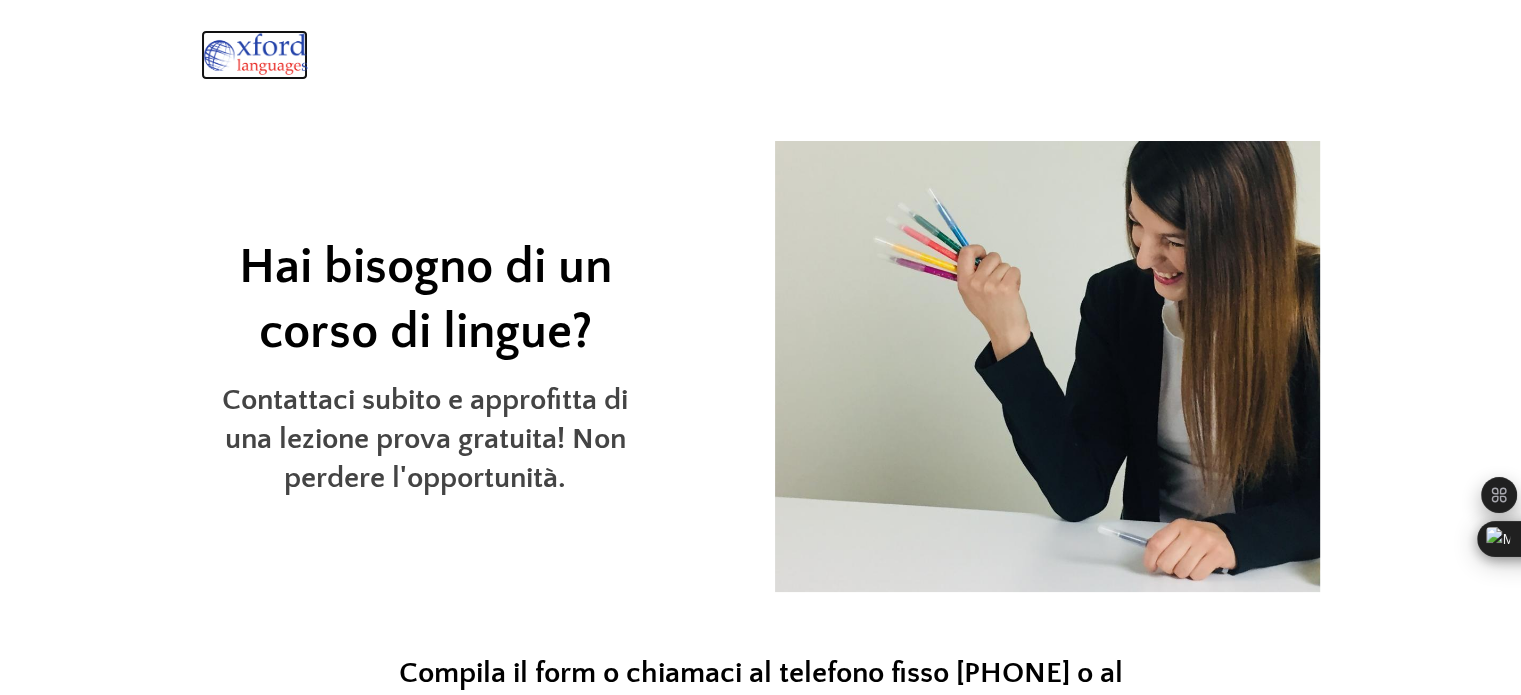 click at bounding box center [254, 55] 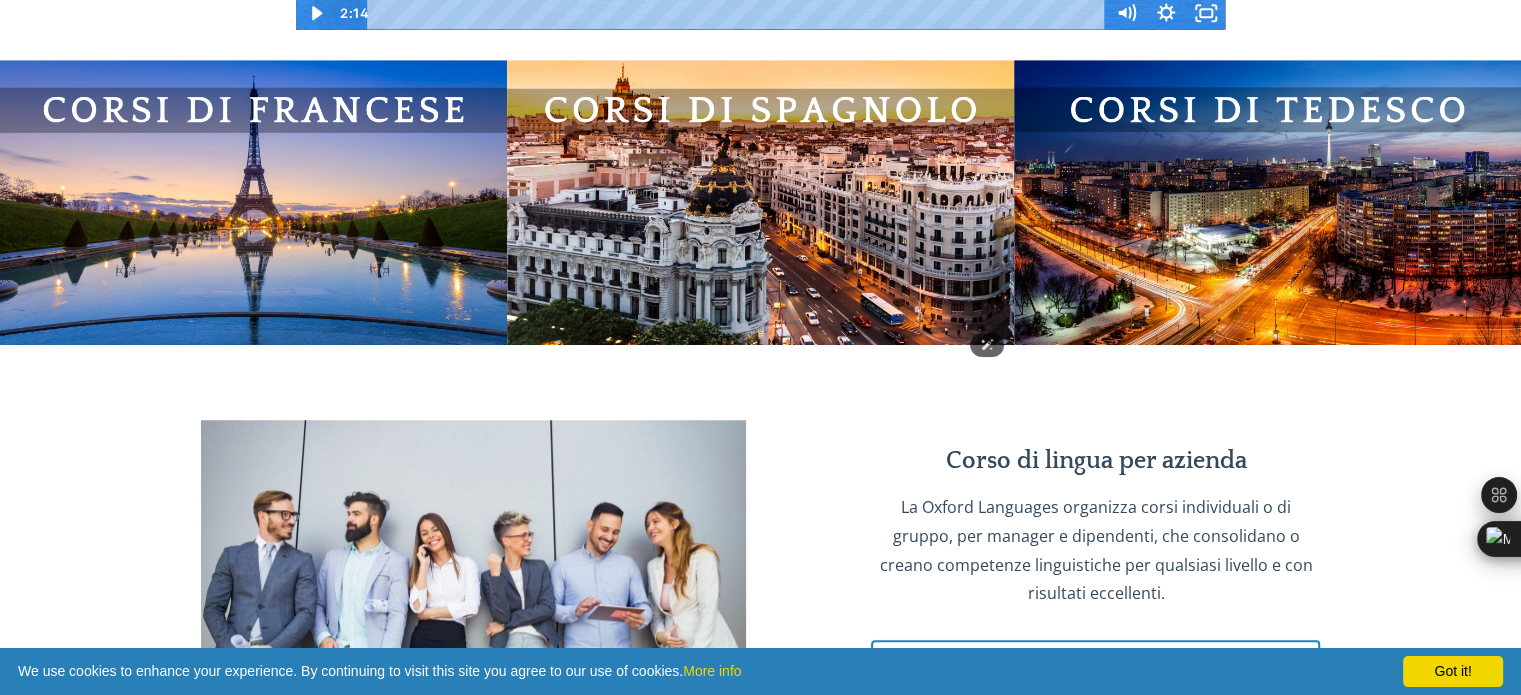 scroll, scrollTop: 1496, scrollLeft: 0, axis: vertical 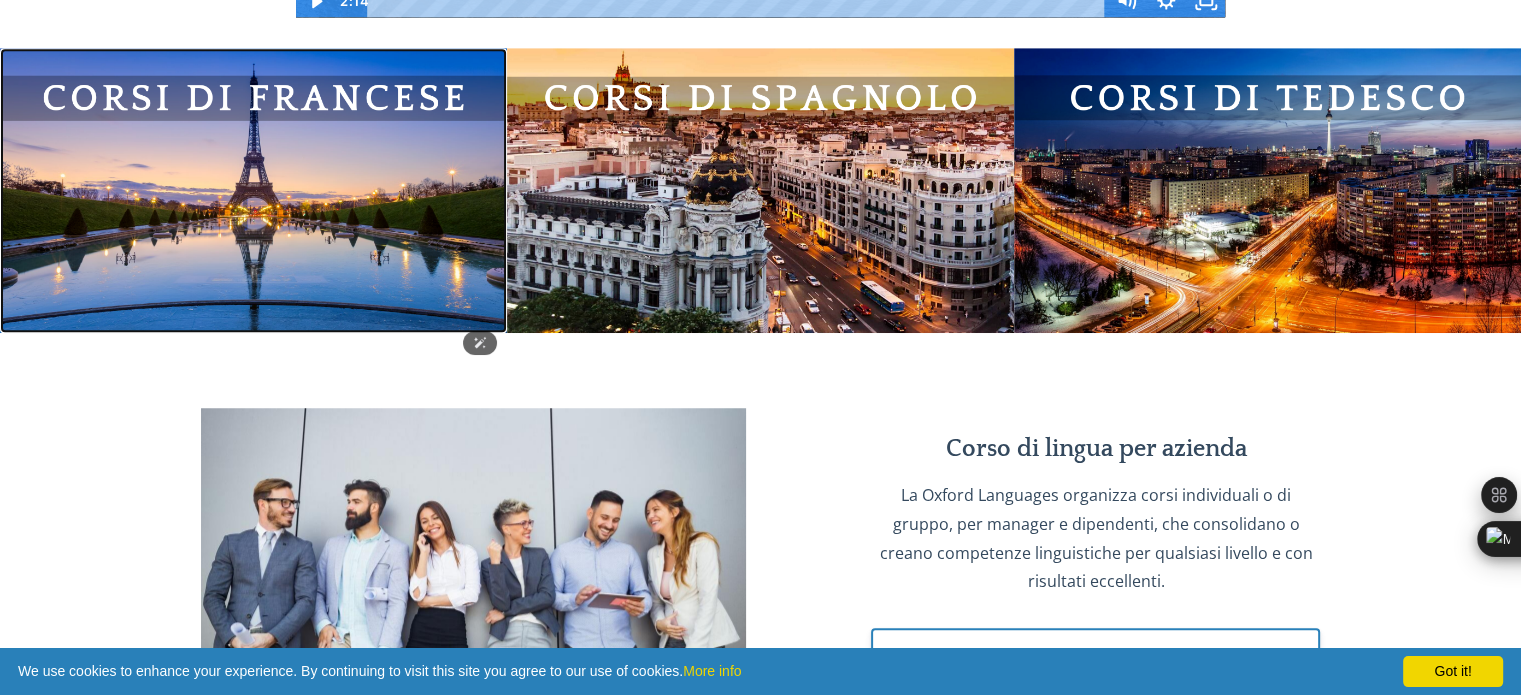 click at bounding box center (253, 190) 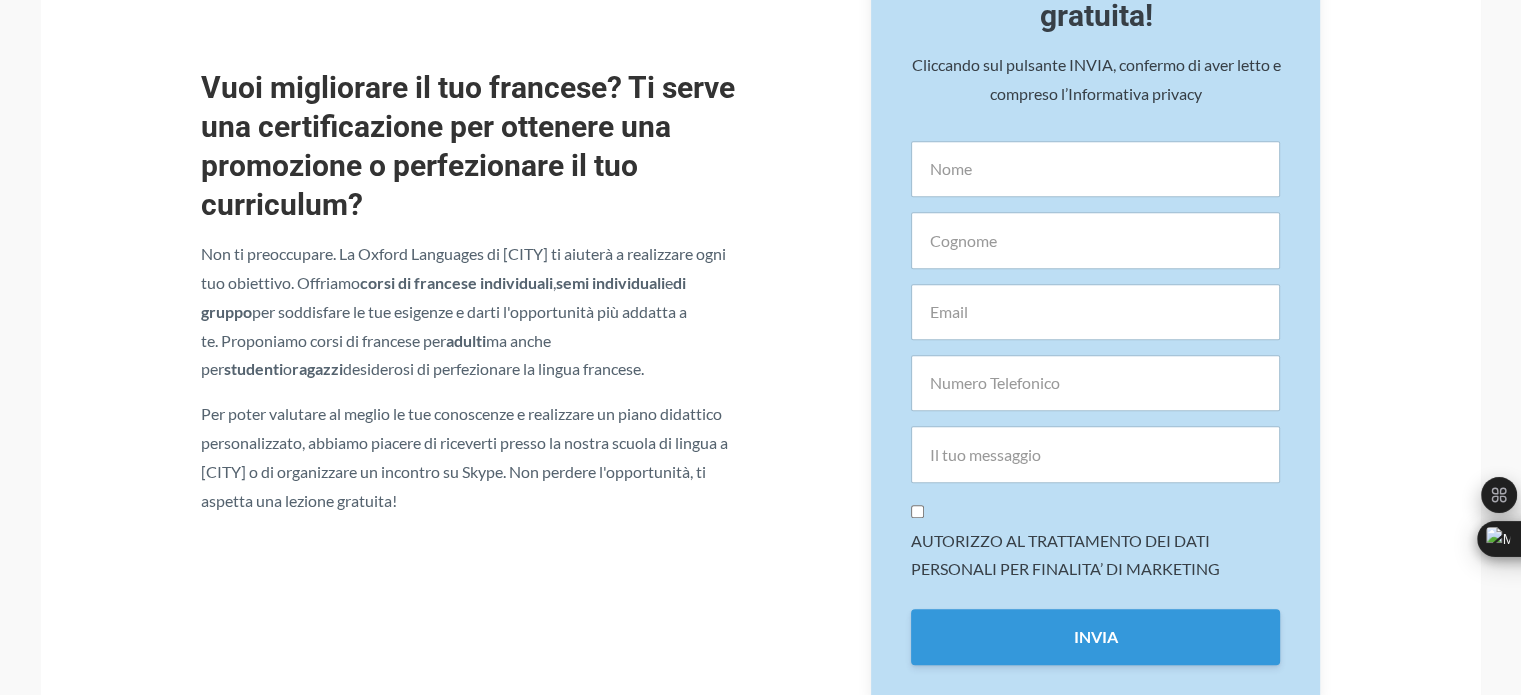scroll, scrollTop: 995, scrollLeft: 0, axis: vertical 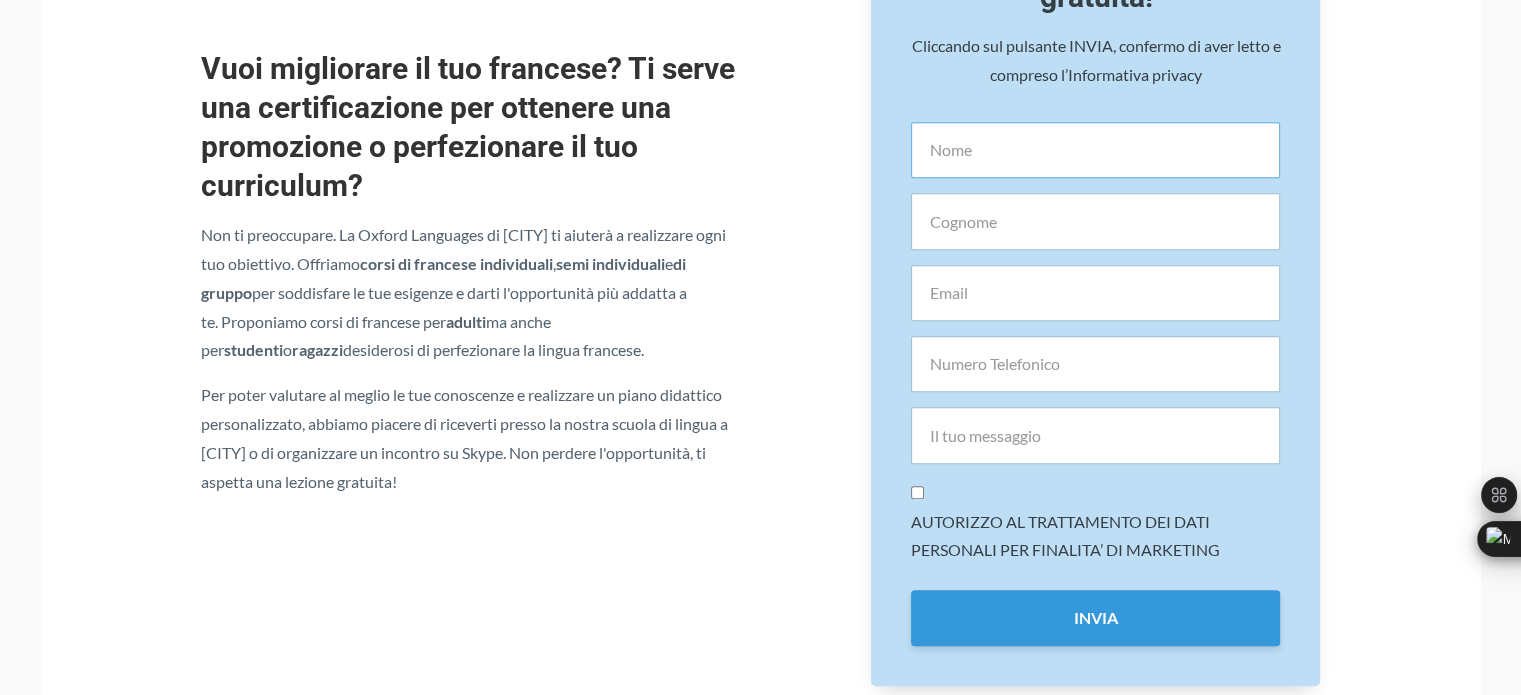 click at bounding box center [1095, 150] 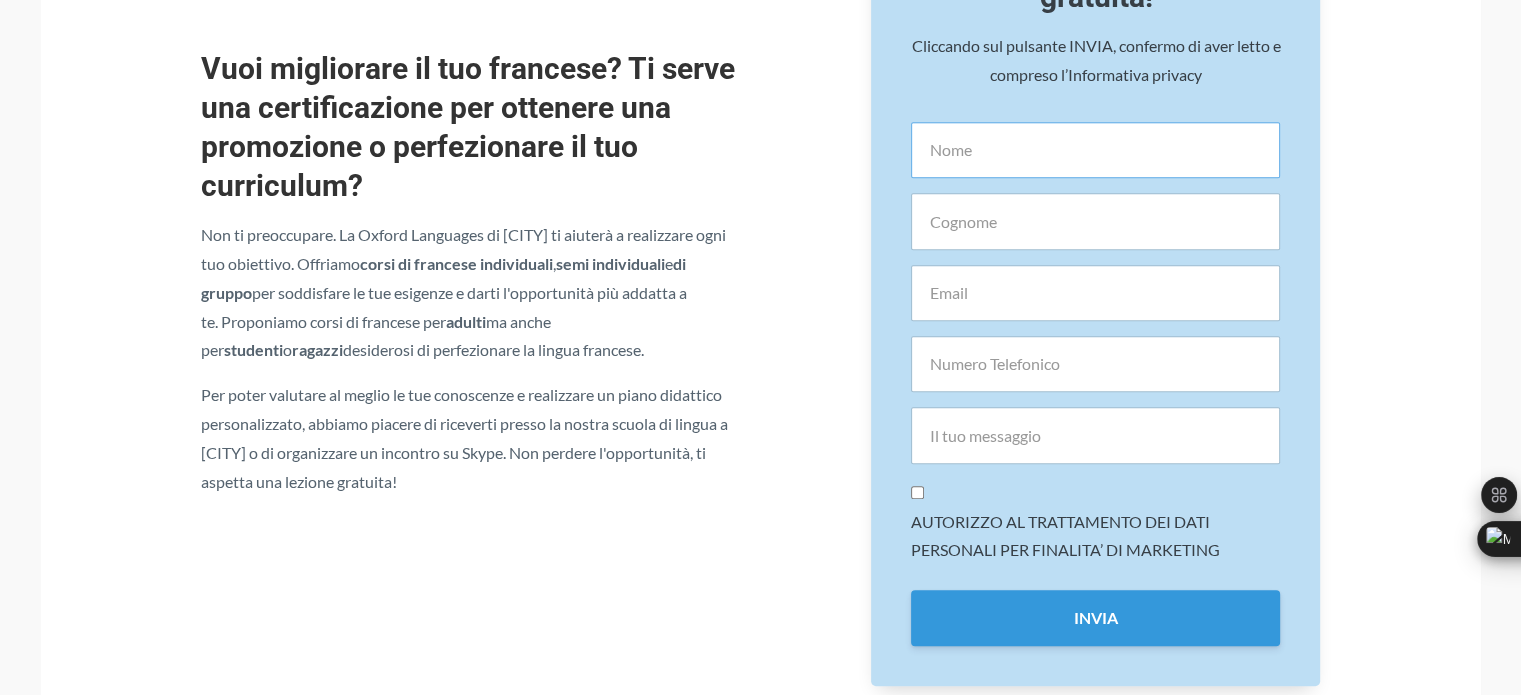 type on "[FIRST]" 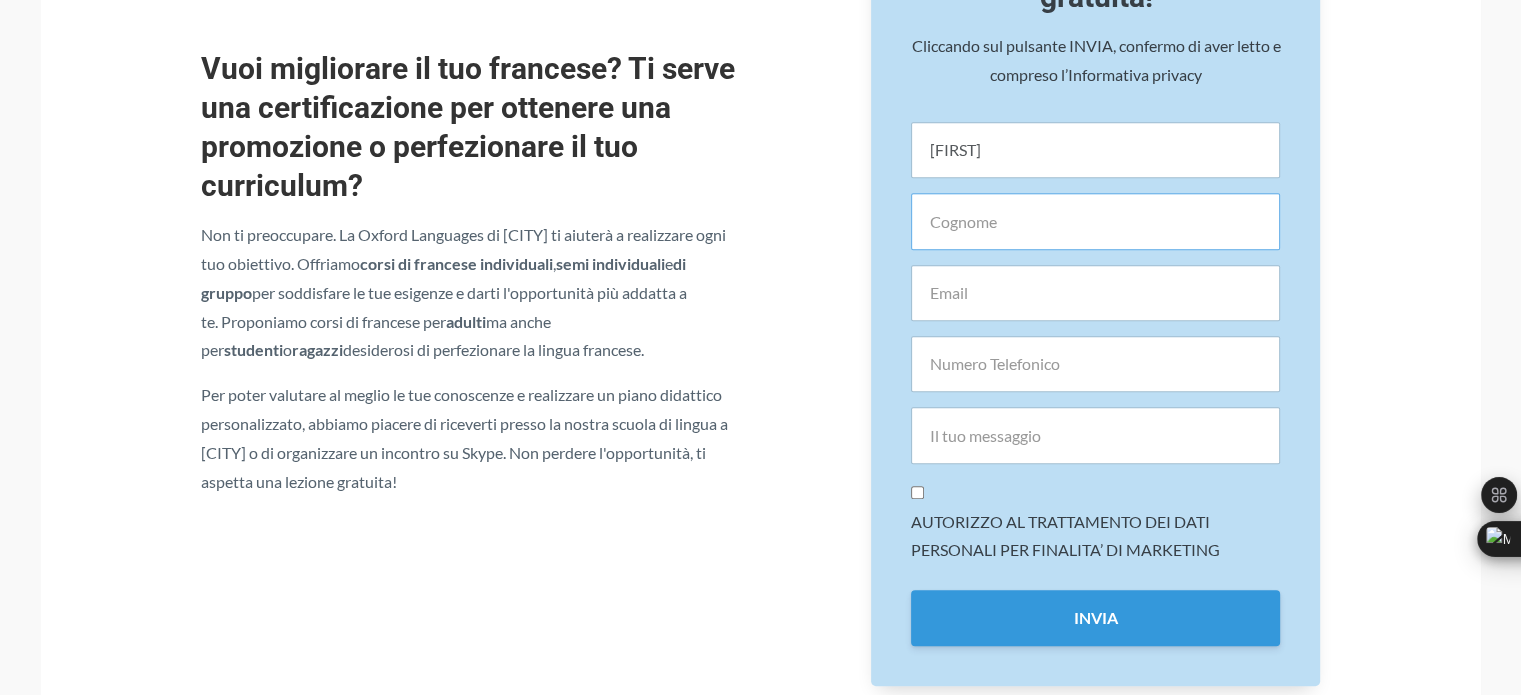 type on "[LAST]" 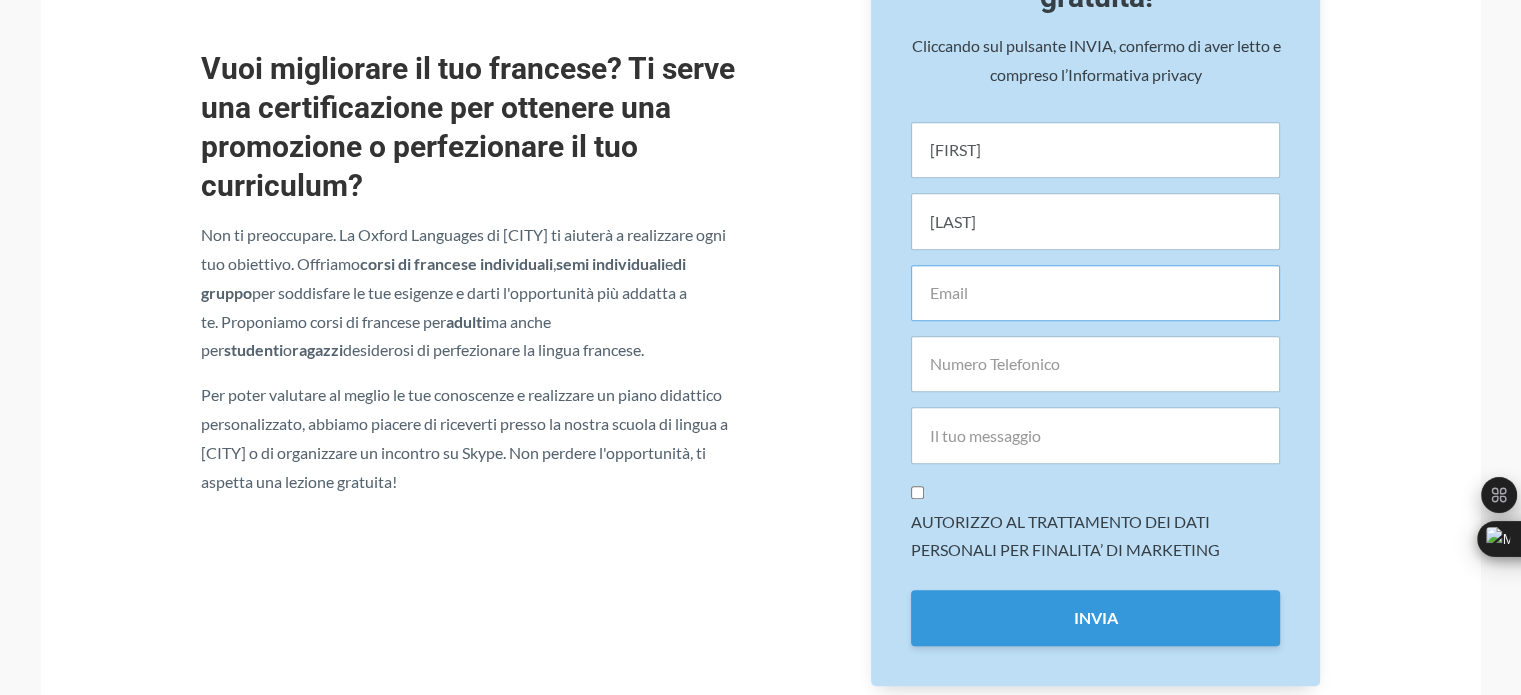 type on "[EMAIL]" 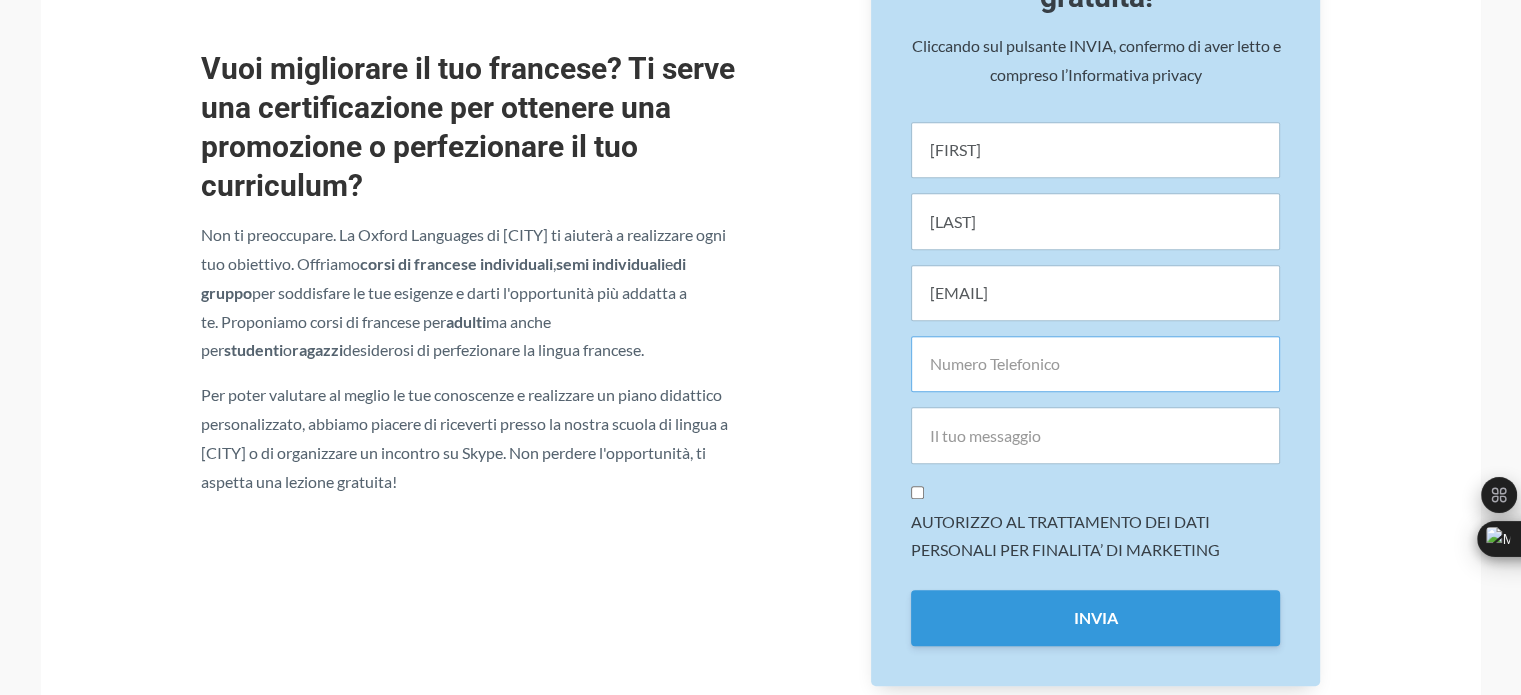 type on "934919443" 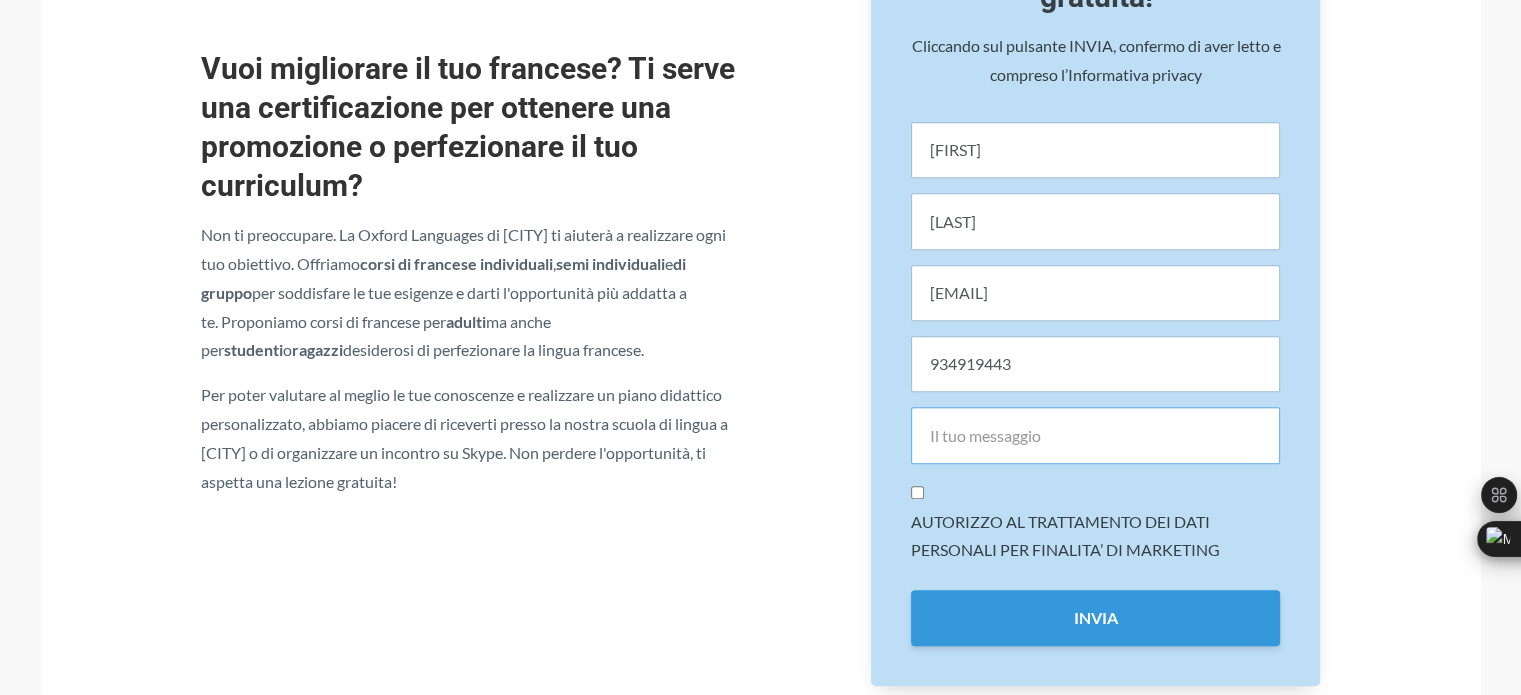 type on "[COUNTRY]'" 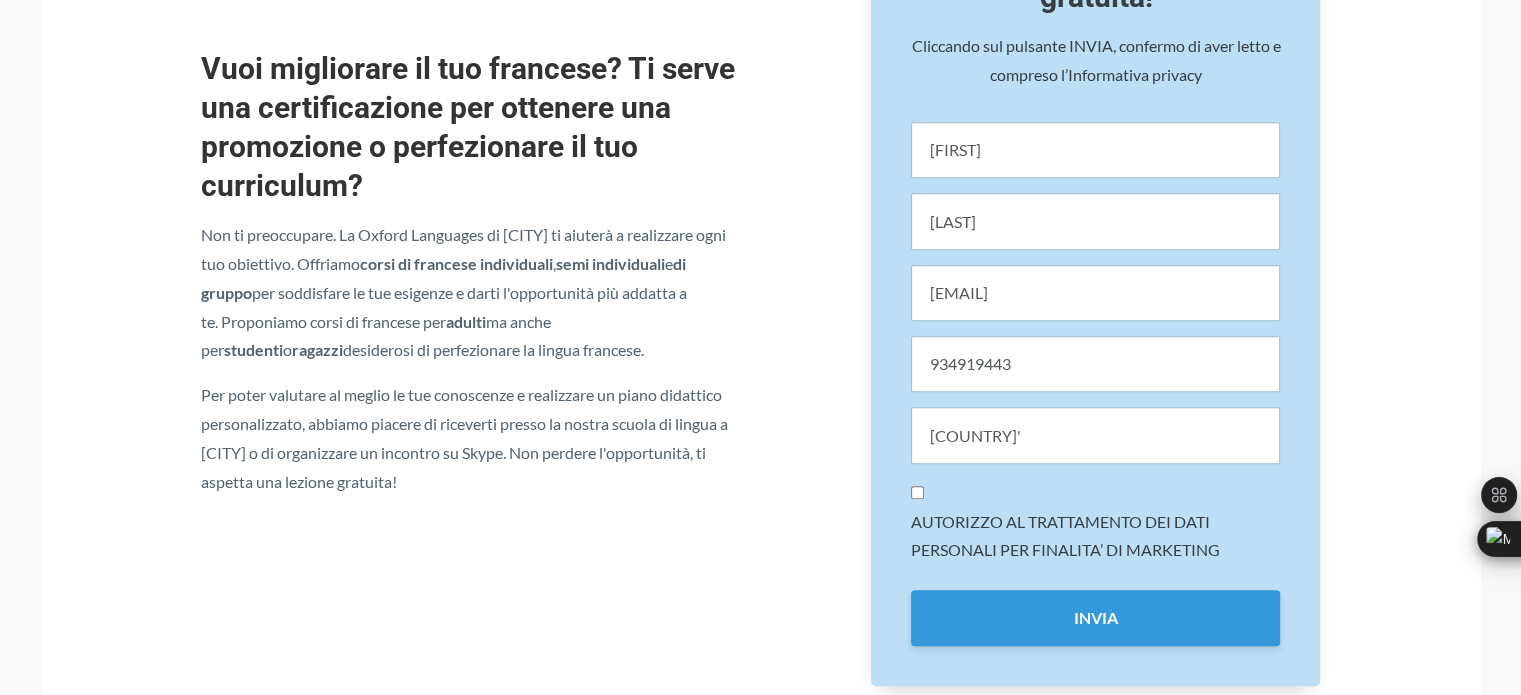 click on "AUTORIZZO AL TRATTAMENTO DEI DATI PERSONALI PER FINALITA’ DI MARKETING" at bounding box center (917, 492) 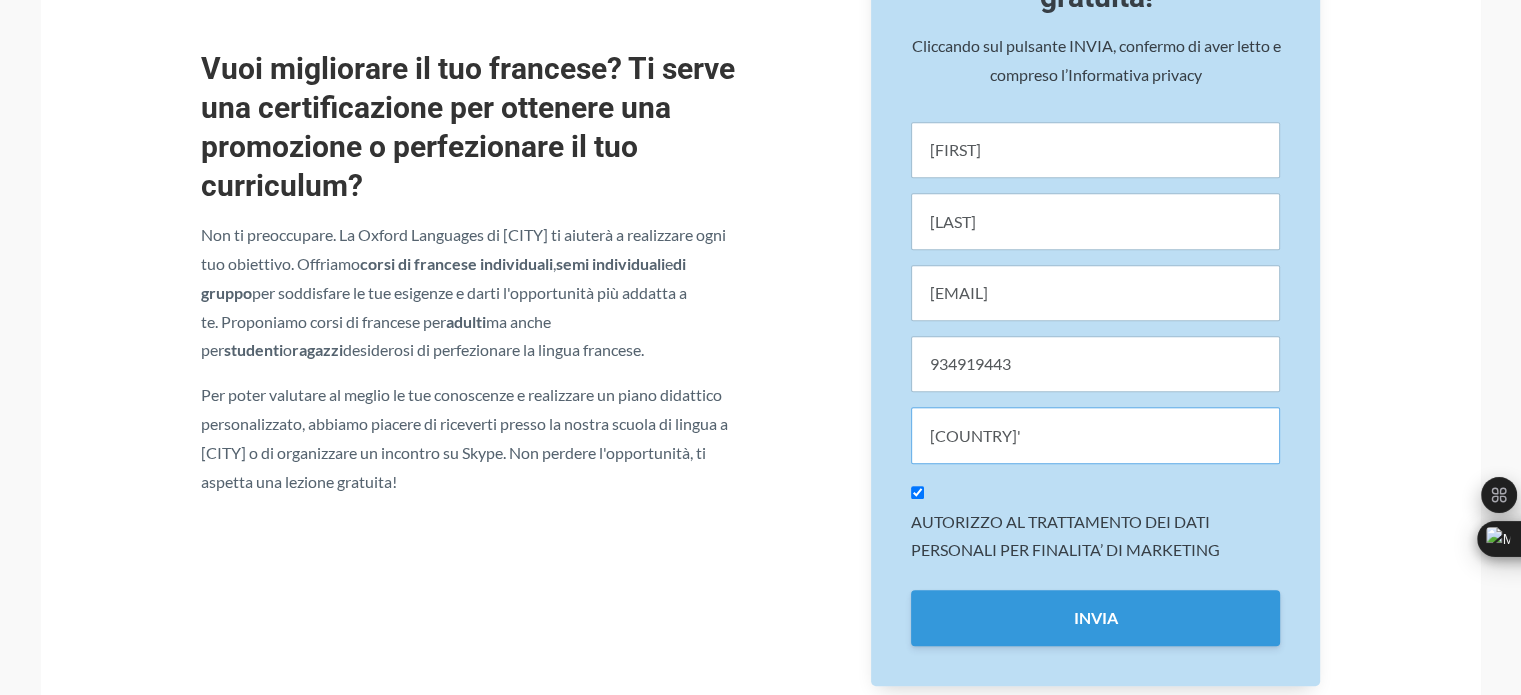 click on "[COUNTRY]'" at bounding box center (1095, 435) 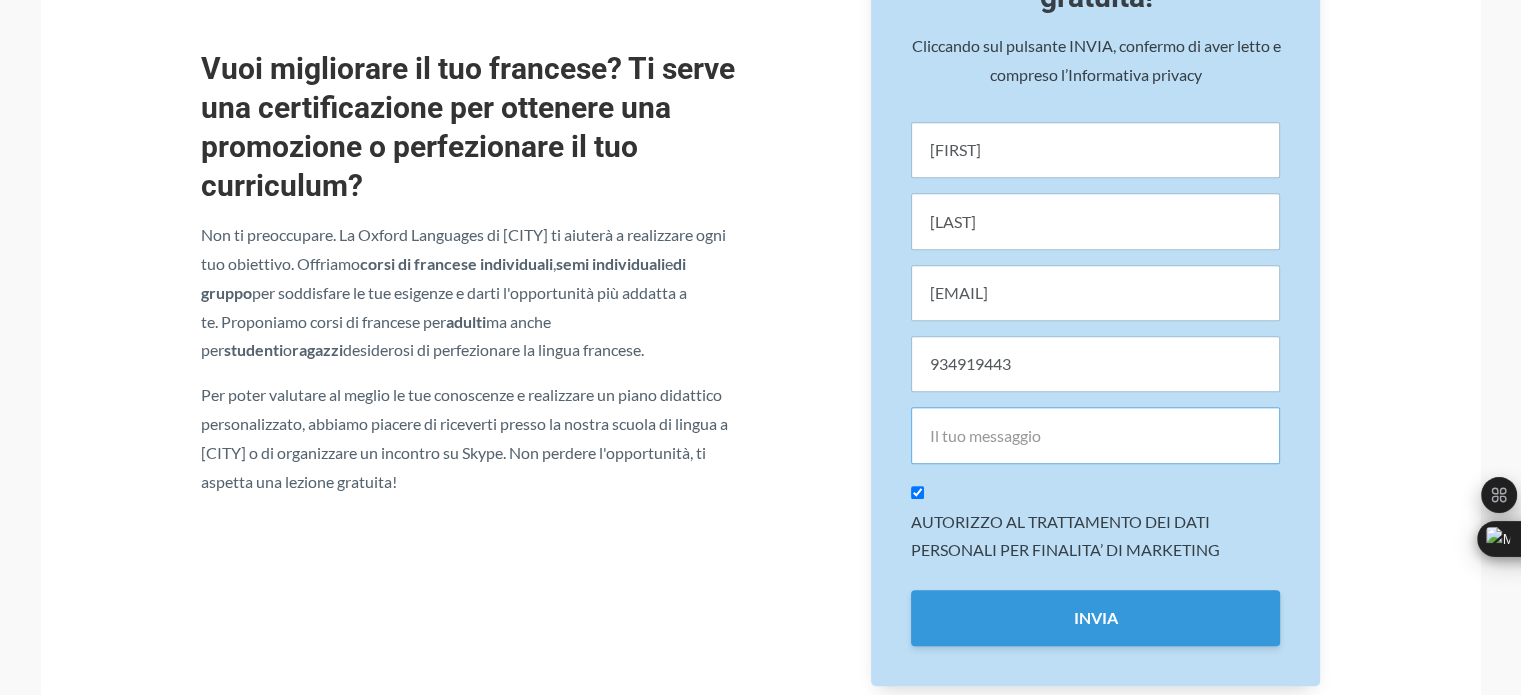 type 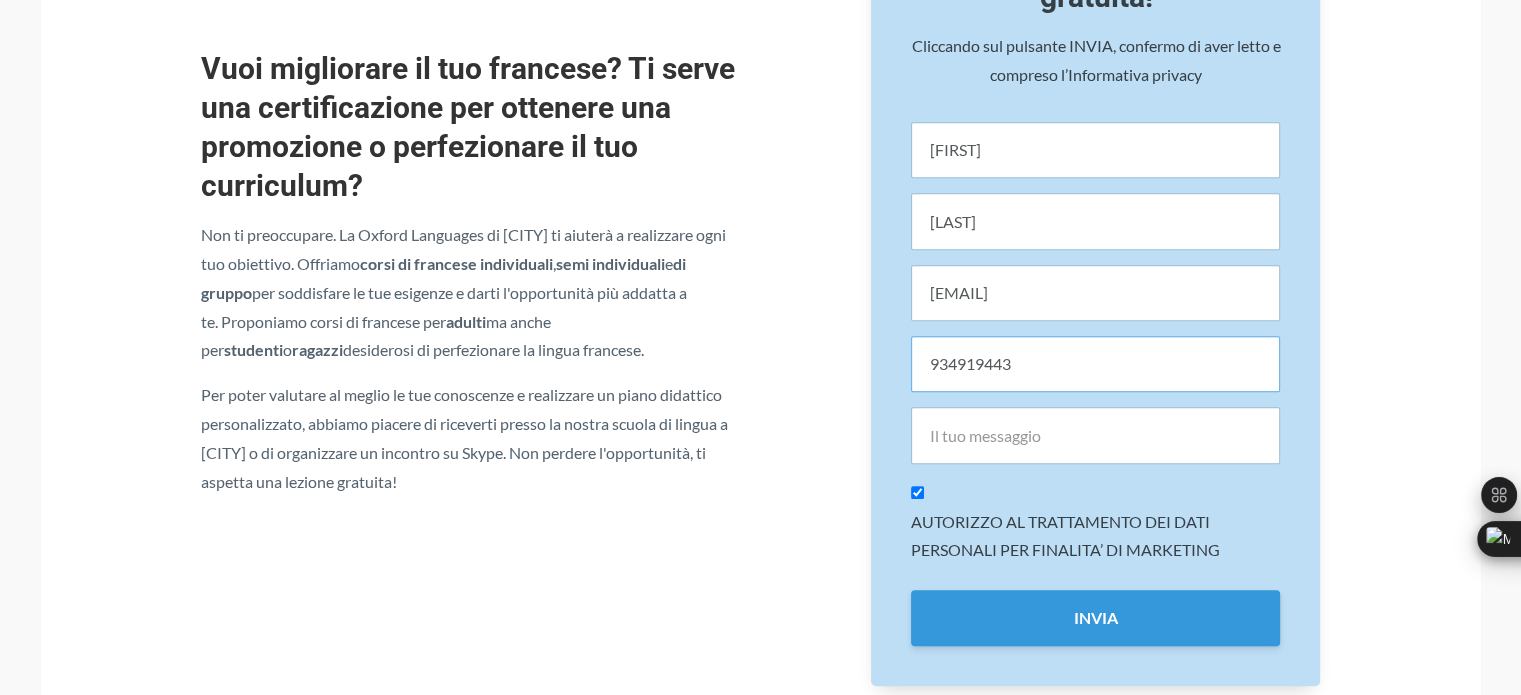 click on "934919443" at bounding box center [1095, 364] 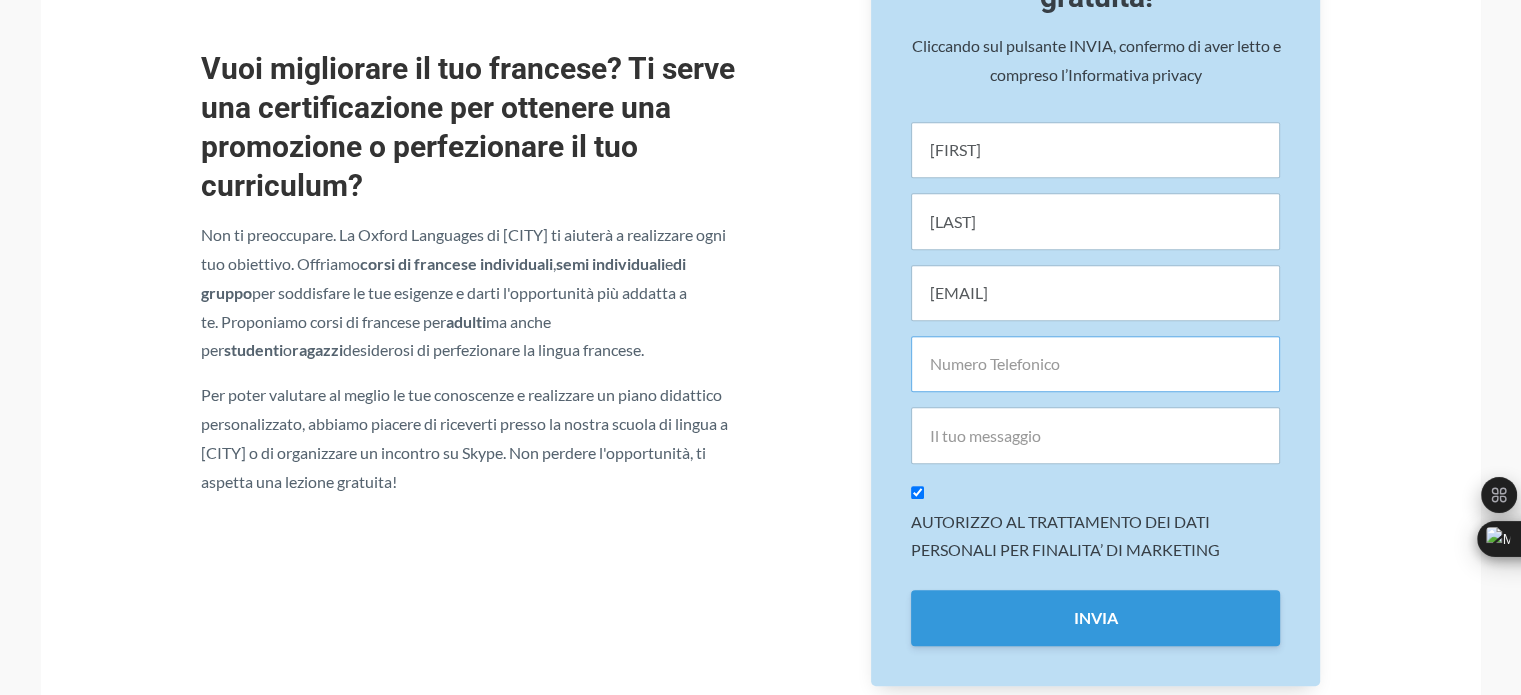 type 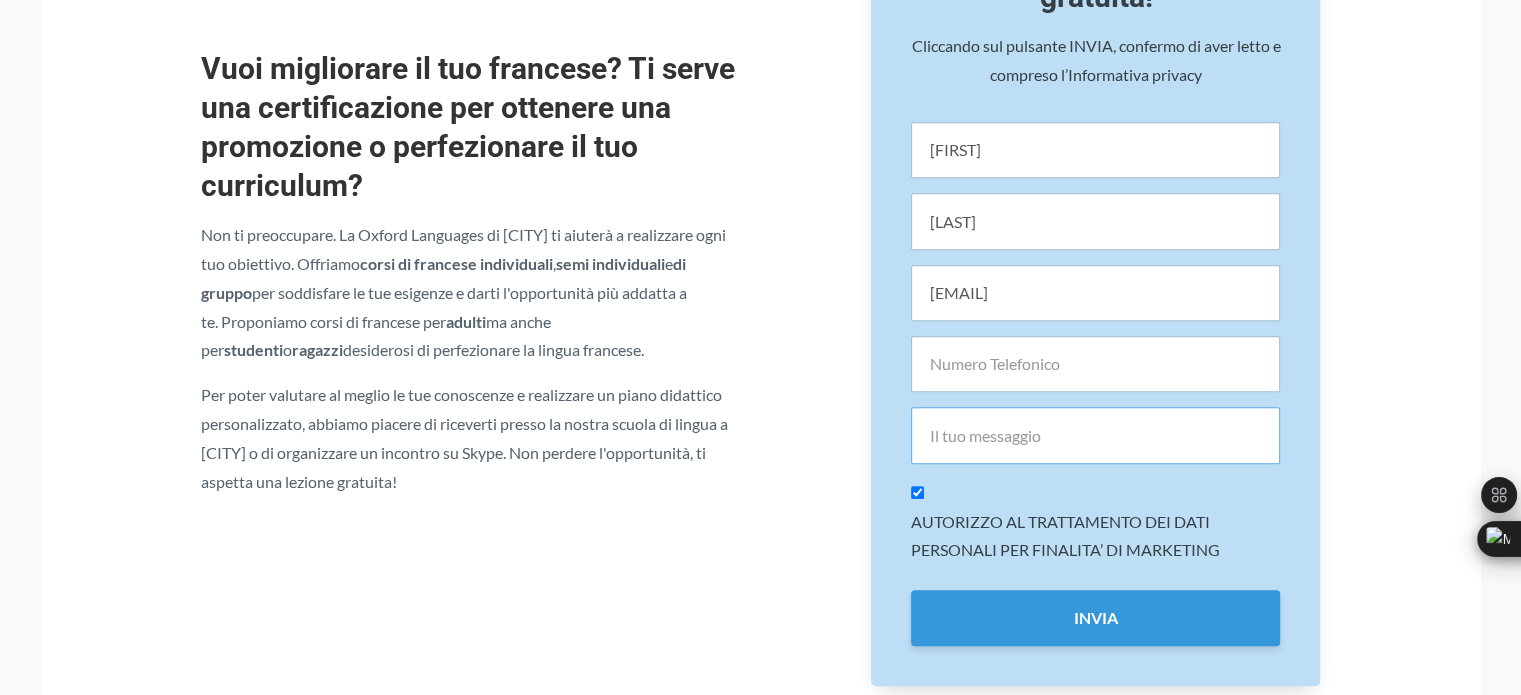 click at bounding box center (1095, 435) 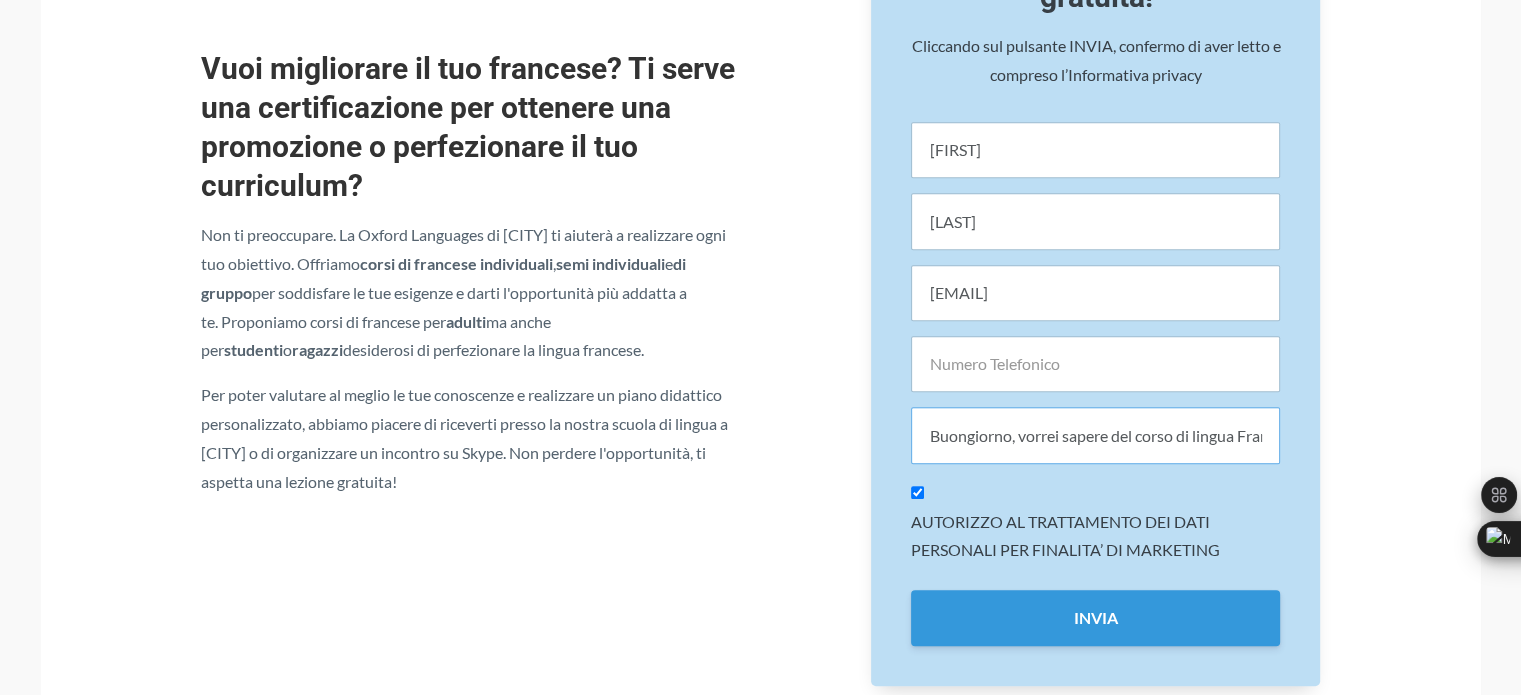 scroll, scrollTop: 0, scrollLeft: 212, axis: horizontal 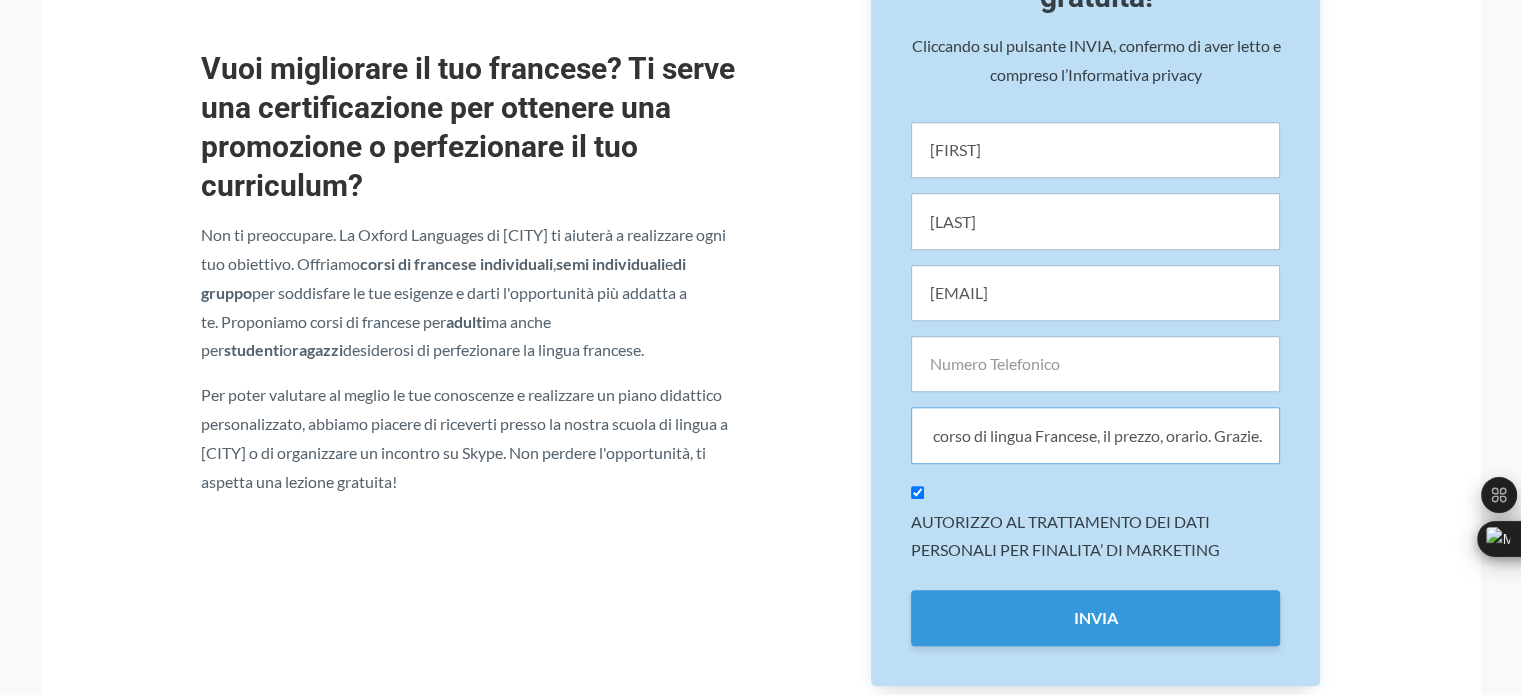 type on "Buongiorno, vorrei sapere del corso di lingua Francese, il prezzo, orario. Grazie." 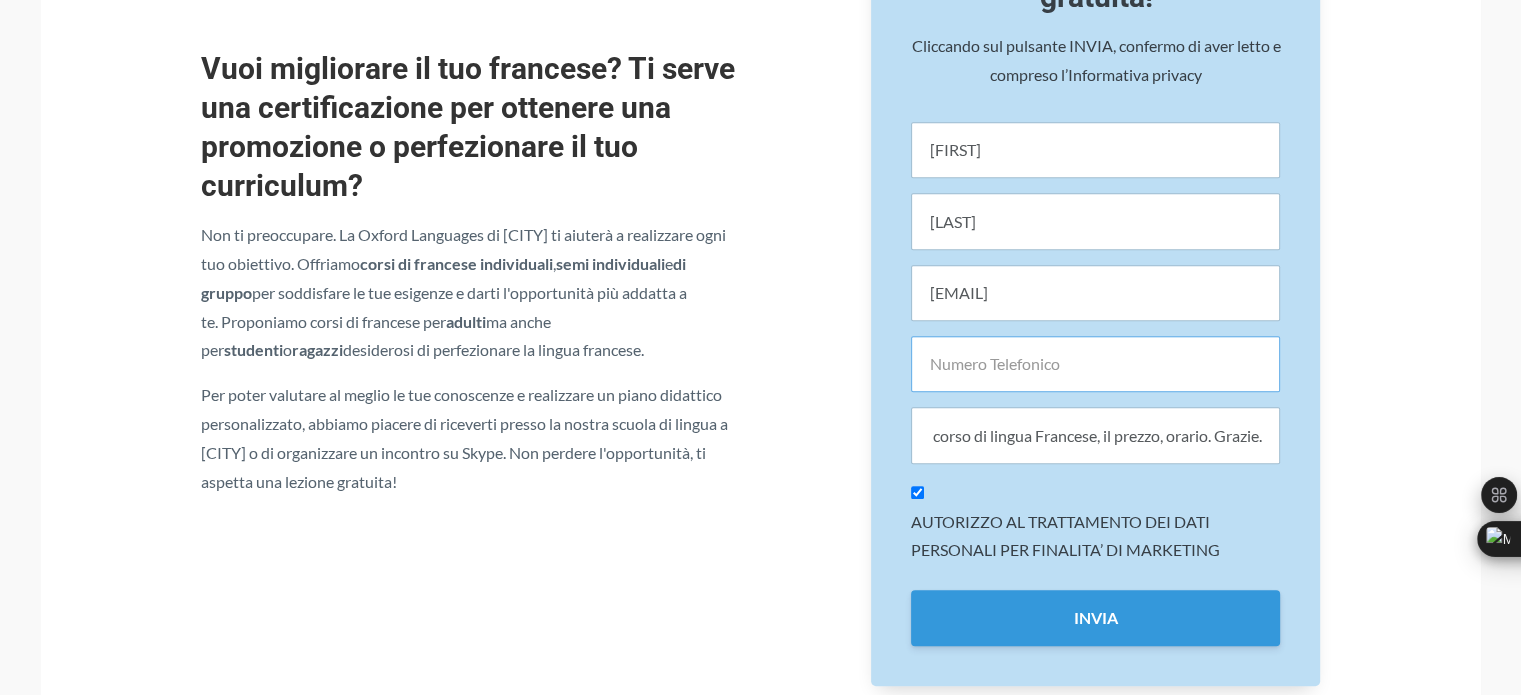 scroll, scrollTop: 0, scrollLeft: 0, axis: both 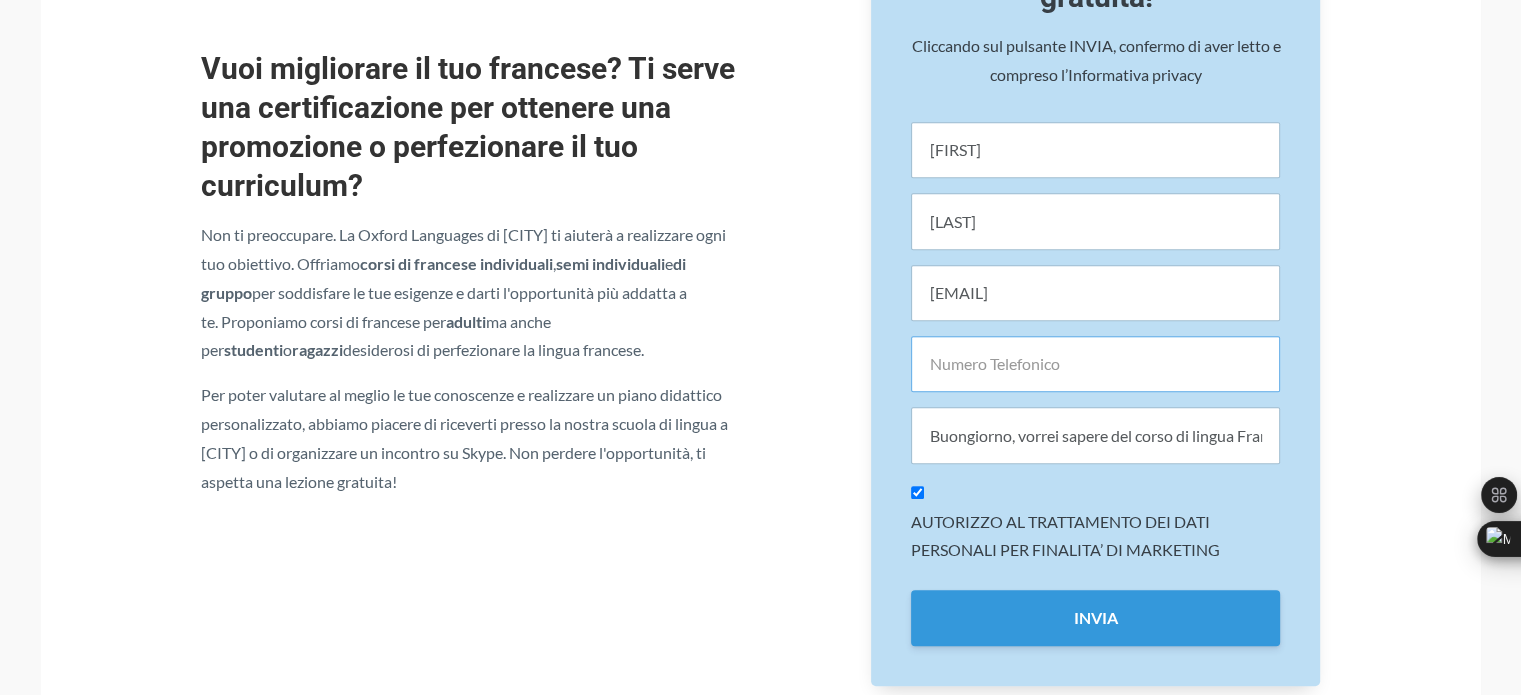 click at bounding box center (1095, 364) 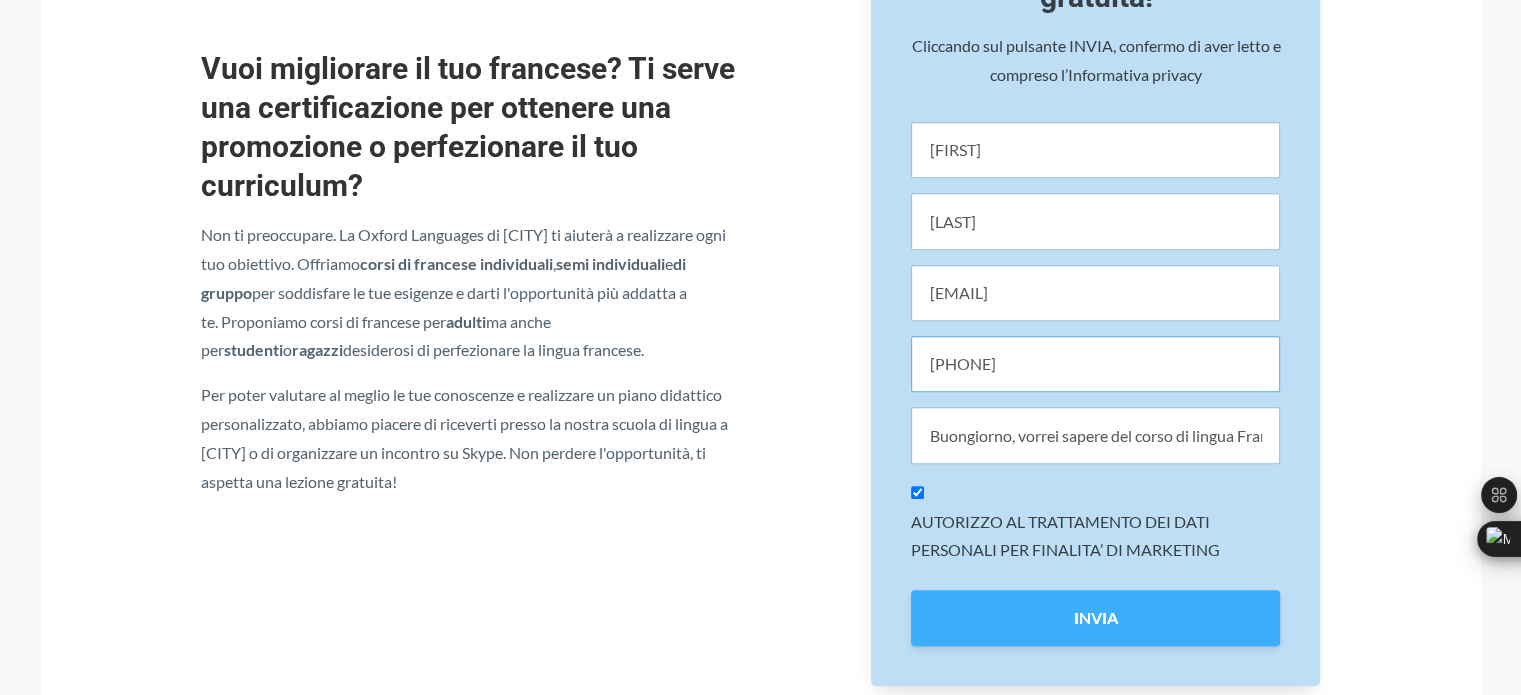 type on "[PHONE]" 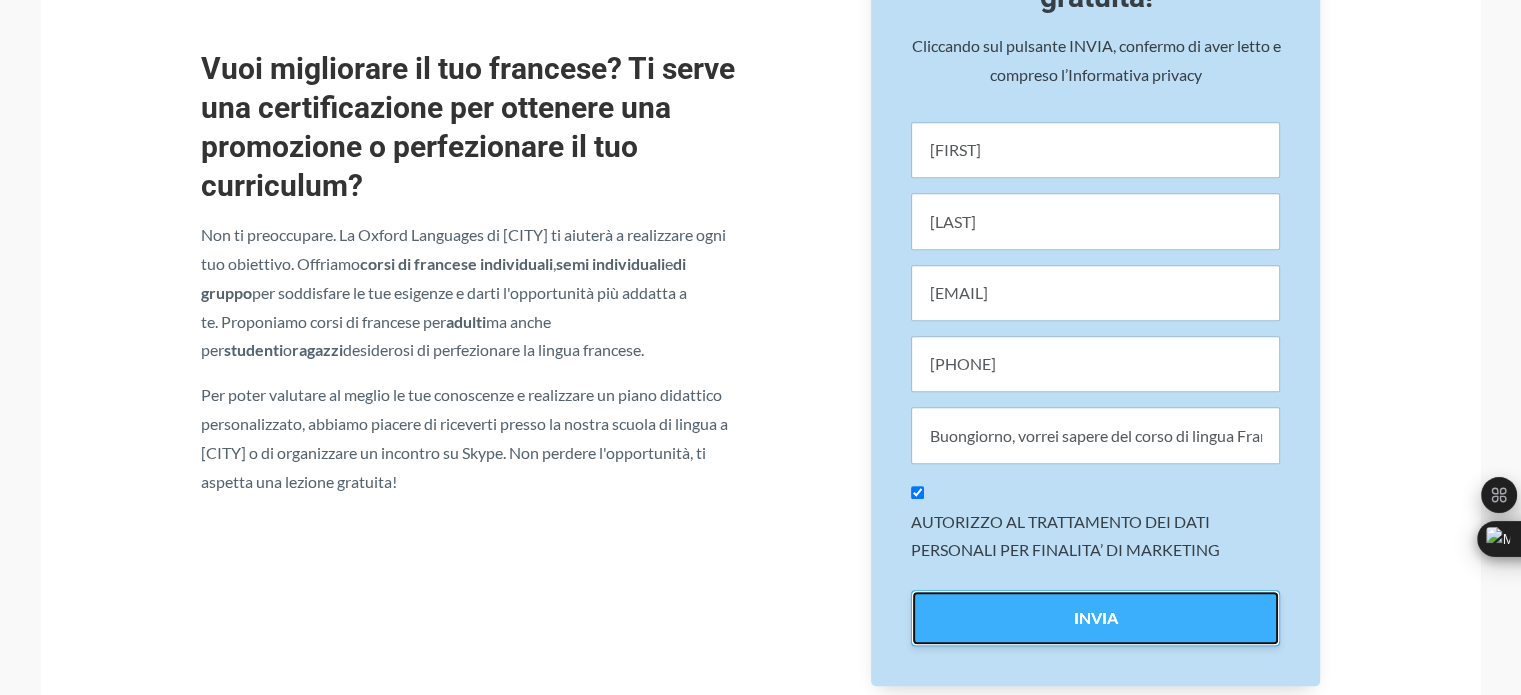 click on "INVIA" at bounding box center [1095, 618] 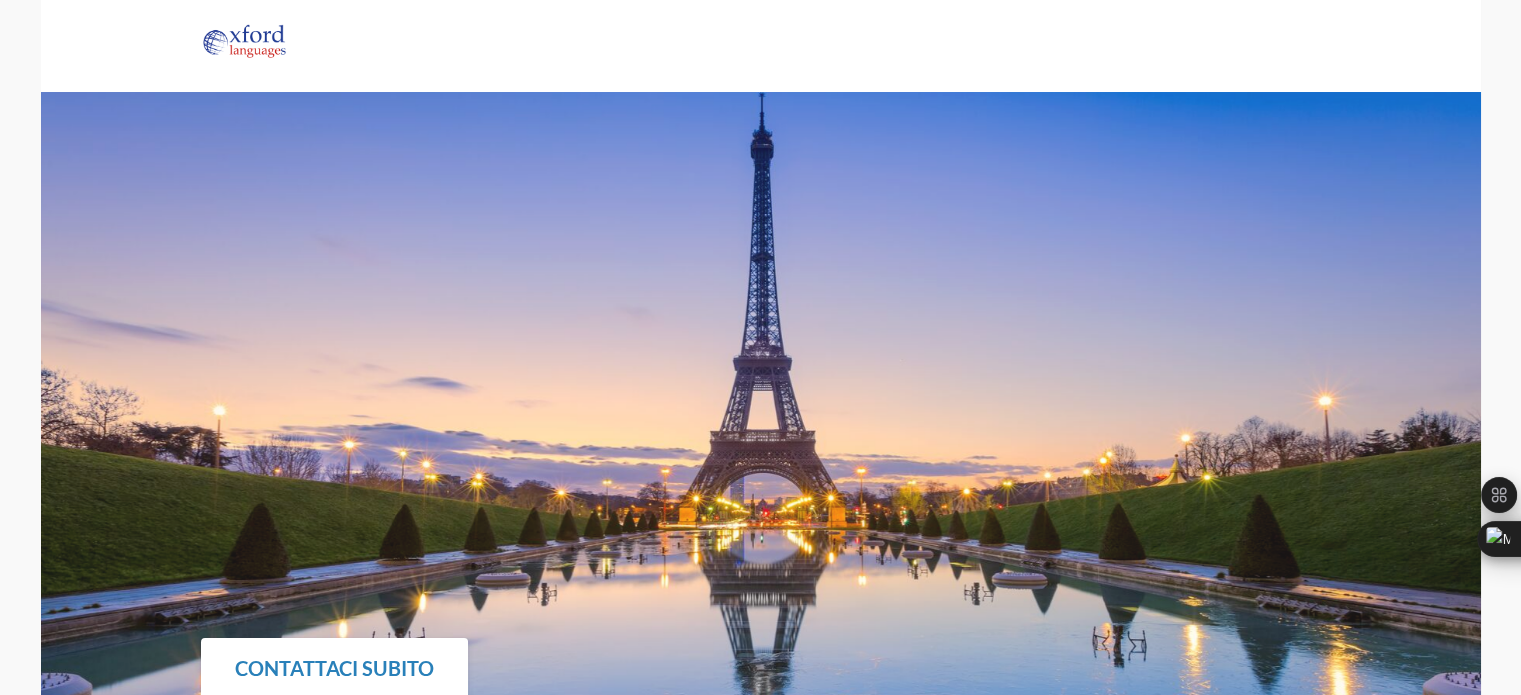 scroll, scrollTop: 0, scrollLeft: 0, axis: both 